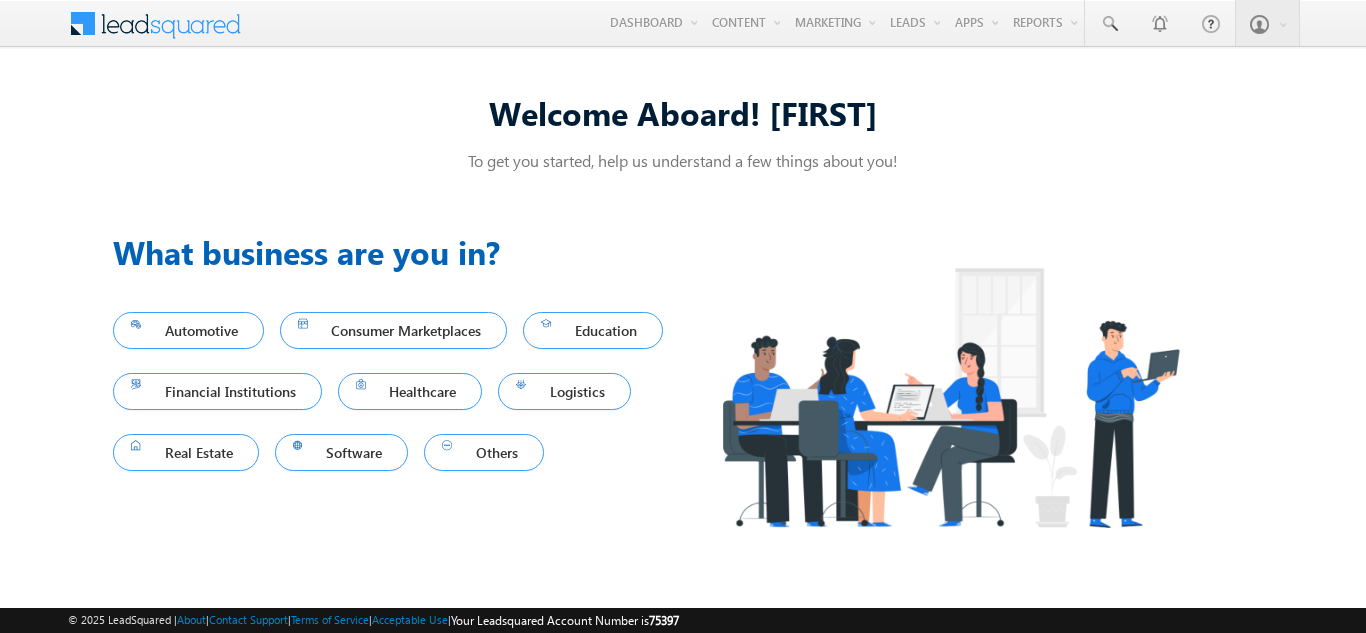 scroll, scrollTop: 0, scrollLeft: 0, axis: both 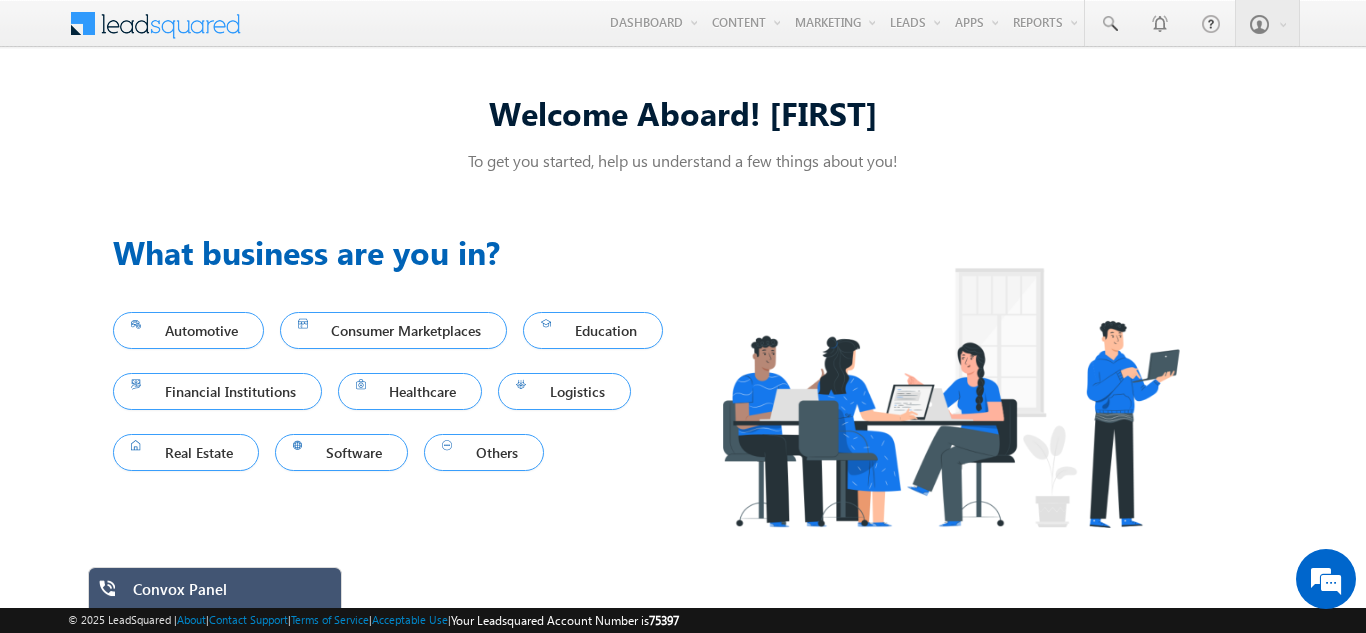 click on "Convox Panel" at bounding box center [230, 594] 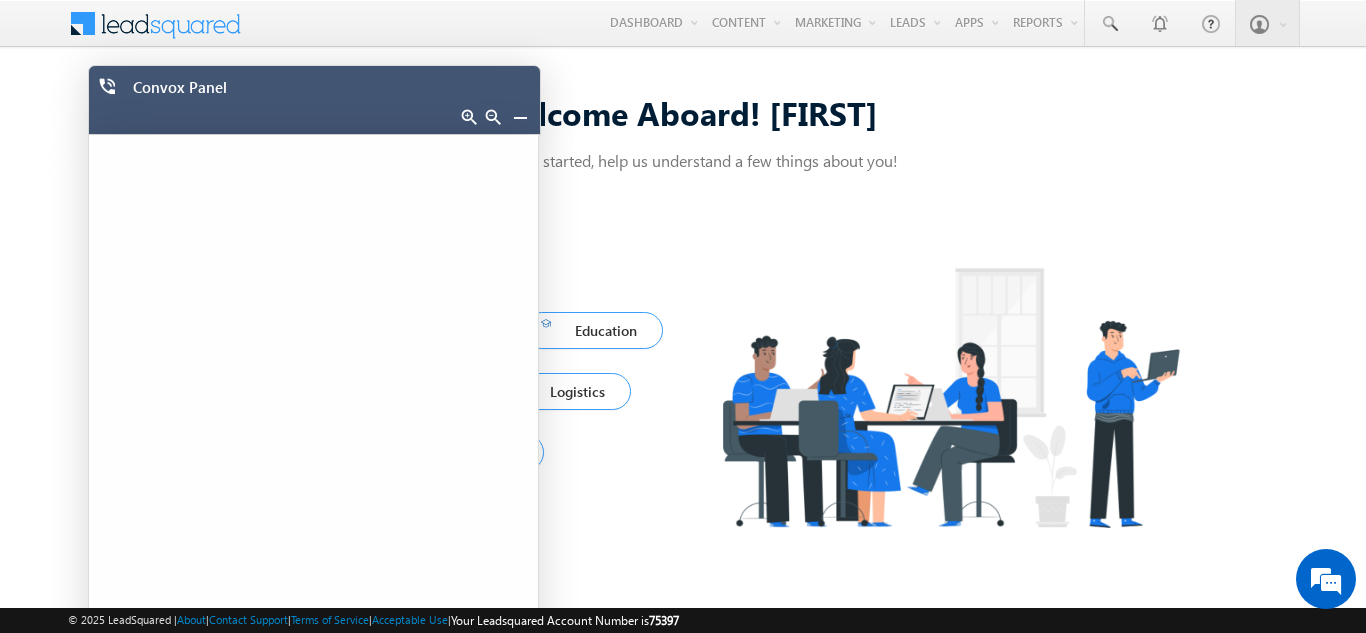 scroll, scrollTop: 0, scrollLeft: 0, axis: both 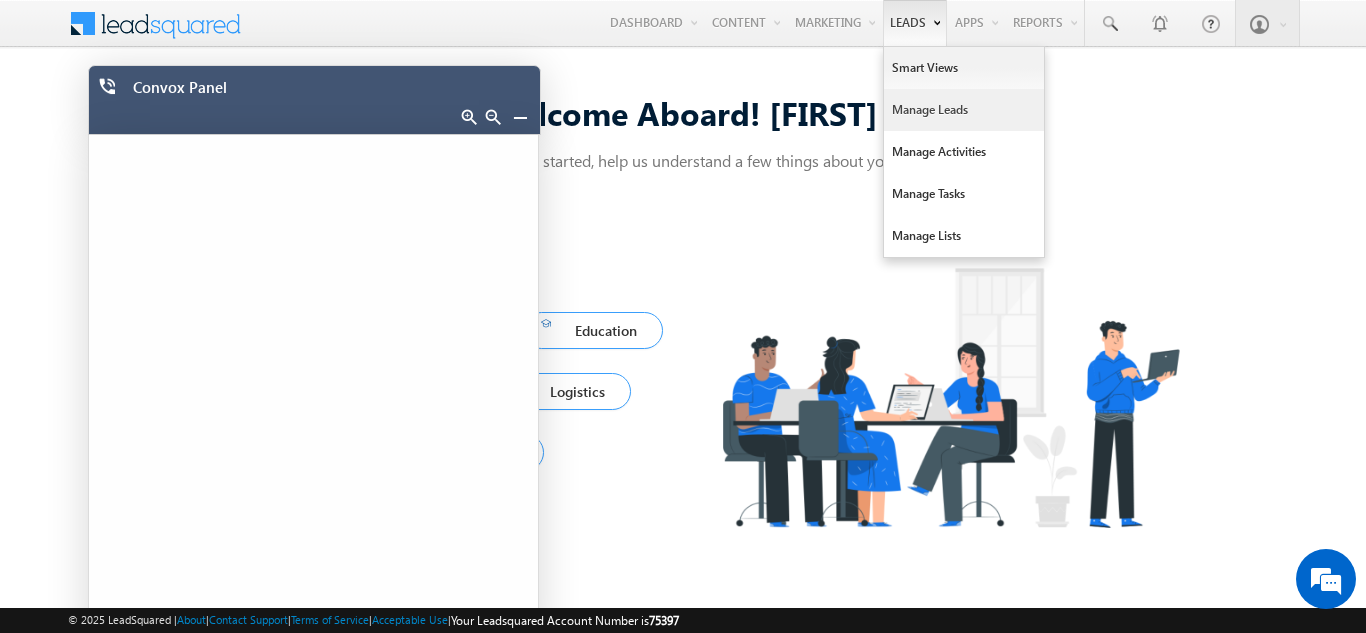 click on "Manage Leads" at bounding box center [964, 110] 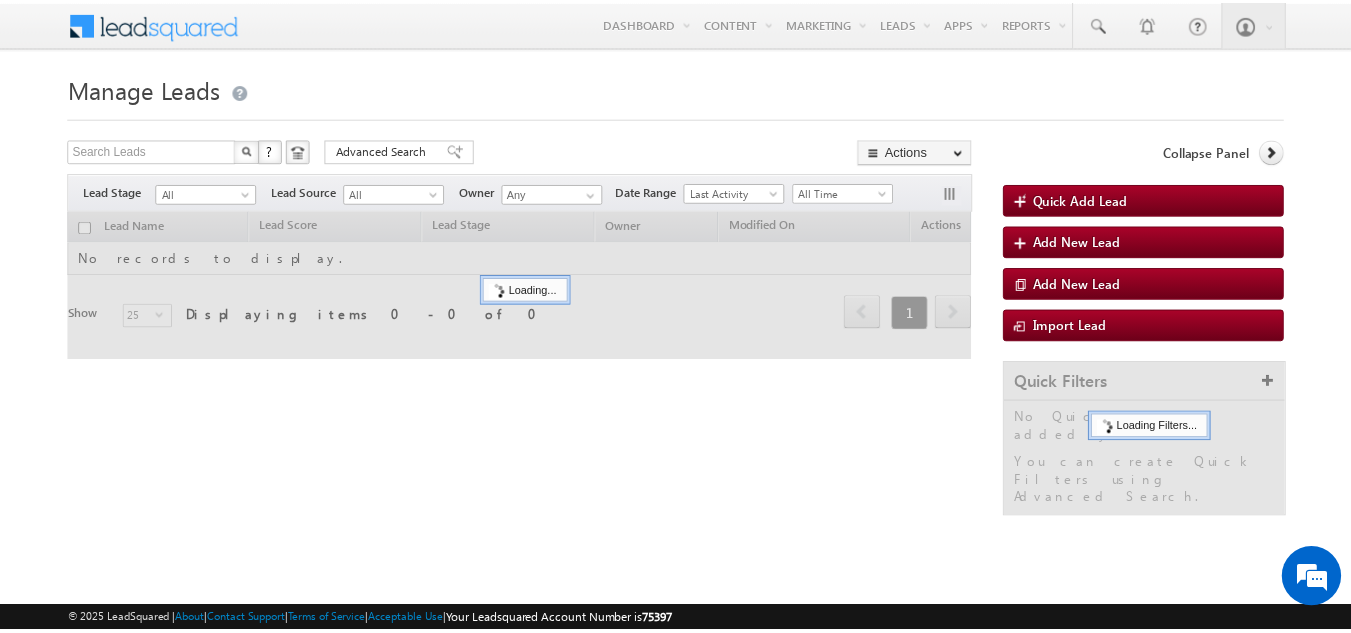 scroll, scrollTop: 0, scrollLeft: 0, axis: both 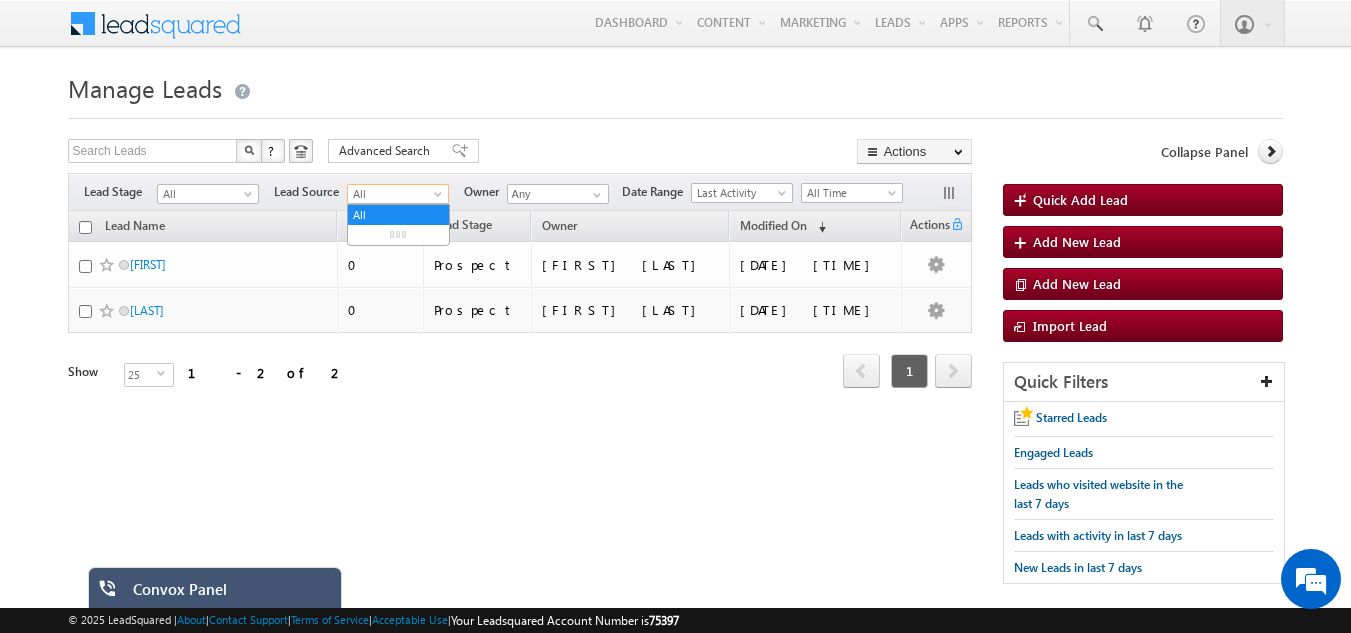 click on "All" at bounding box center (395, 194) 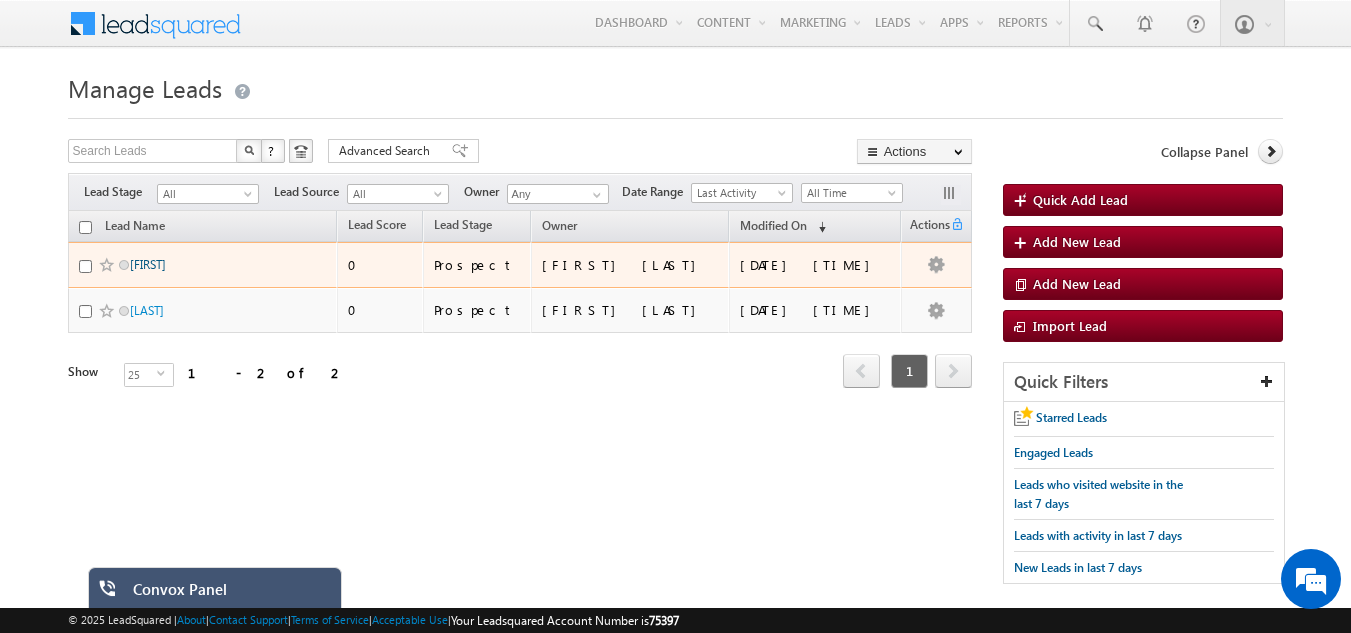 click on "[FIRST]" at bounding box center [148, 264] 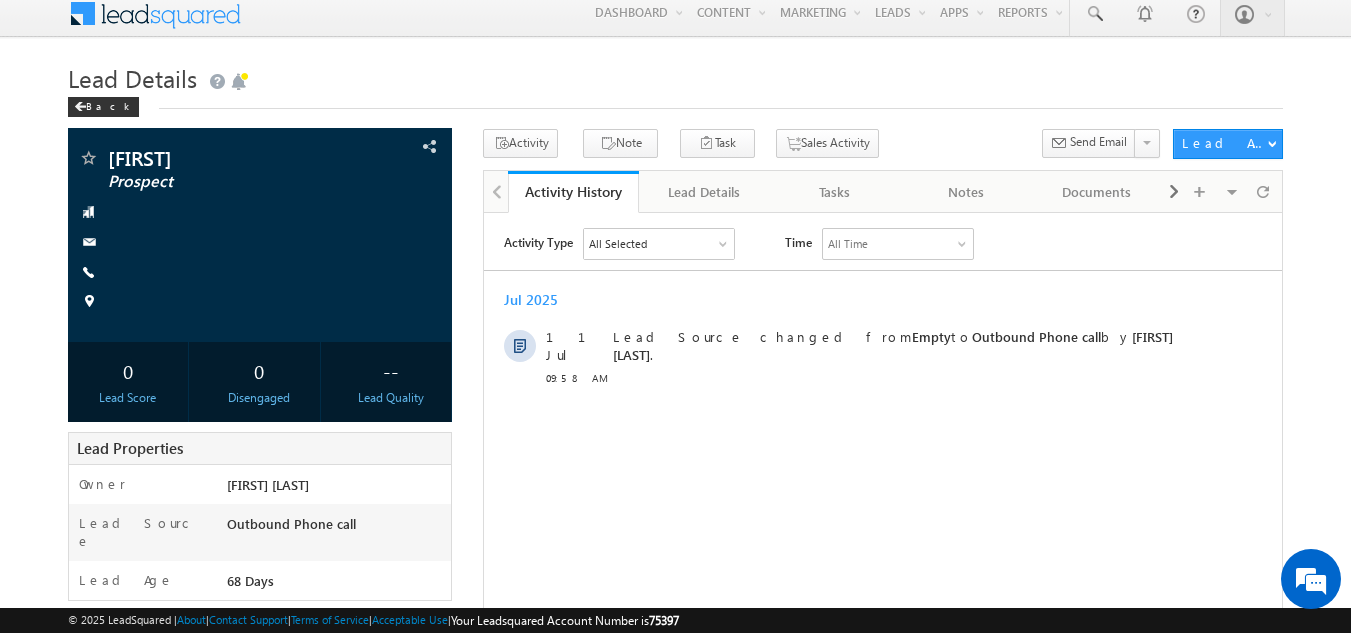 scroll, scrollTop: 8, scrollLeft: 0, axis: vertical 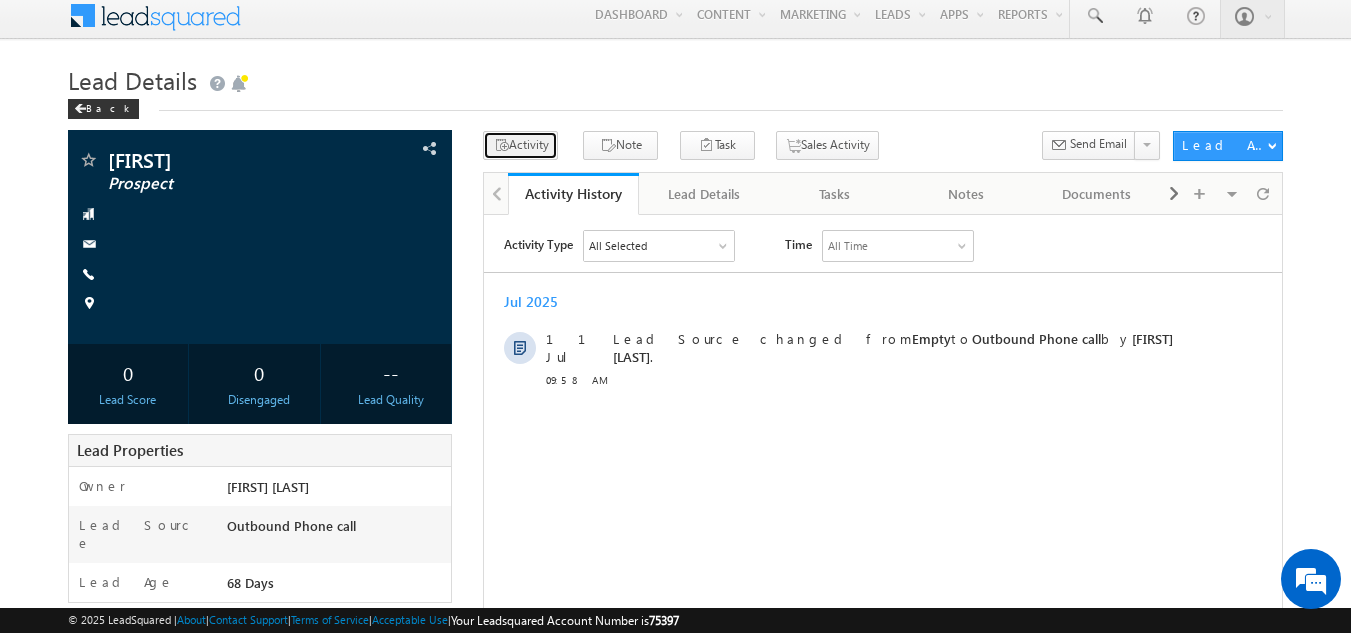 click on "Activity" at bounding box center [520, 145] 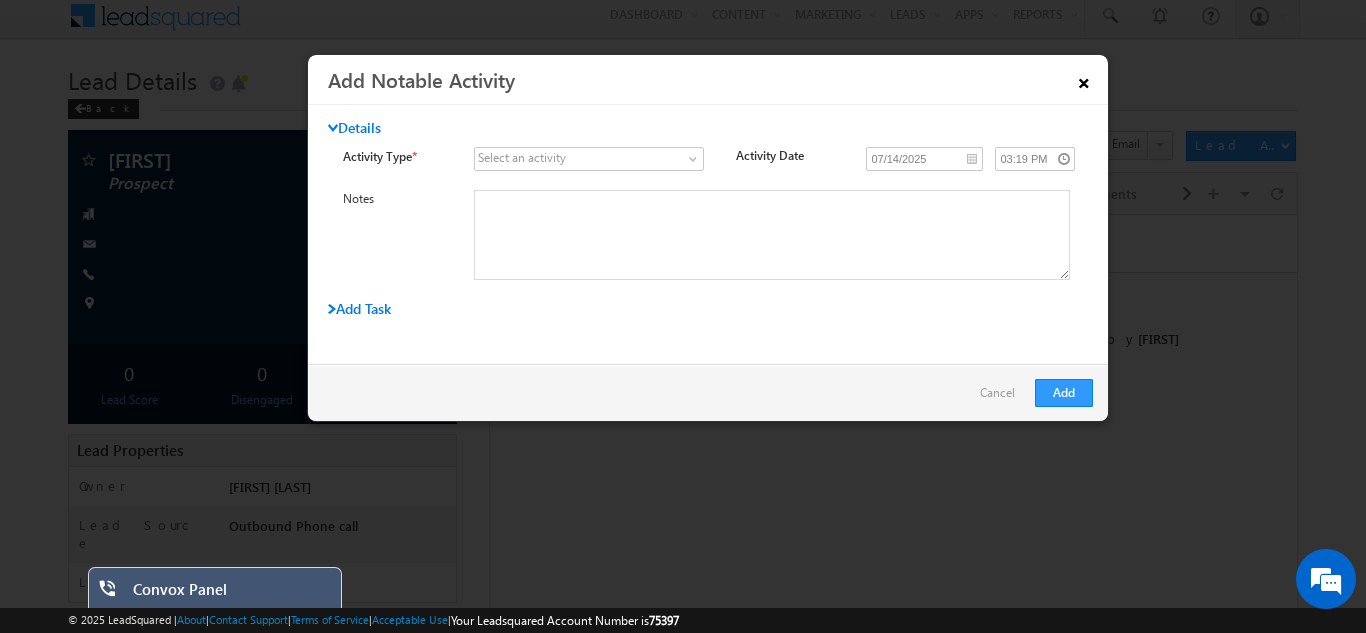 click on "×" at bounding box center [1084, 79] 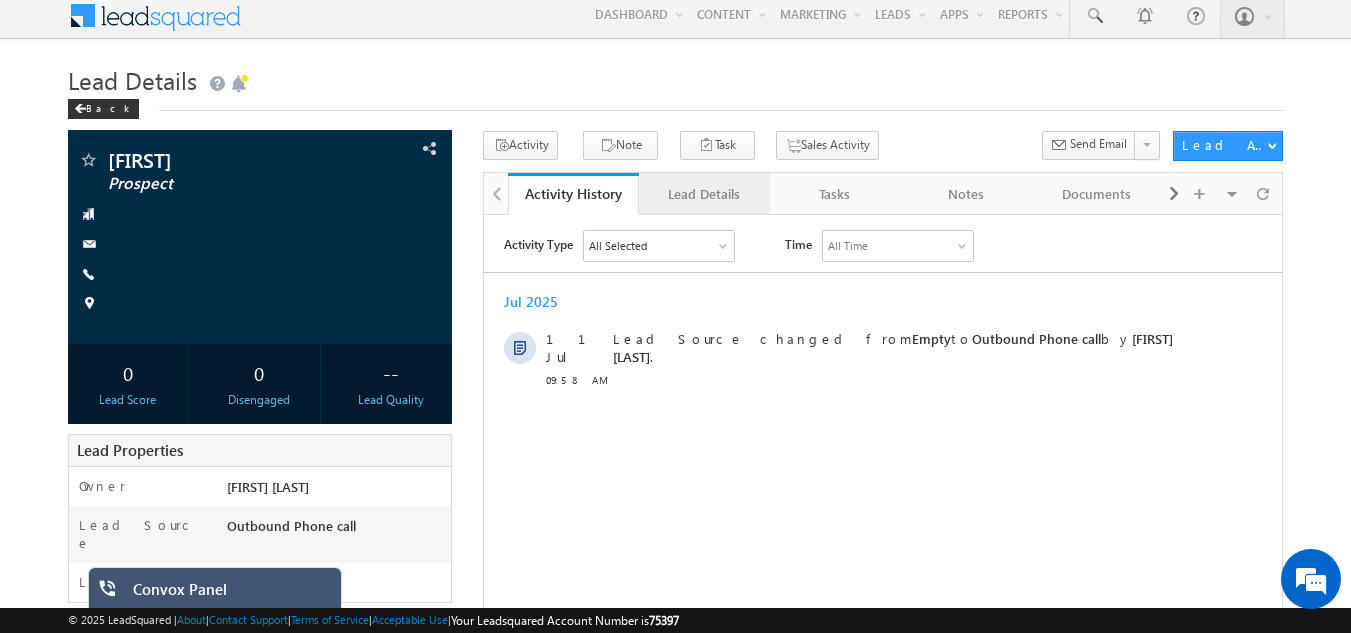 click on "Lead Details" at bounding box center [703, 194] 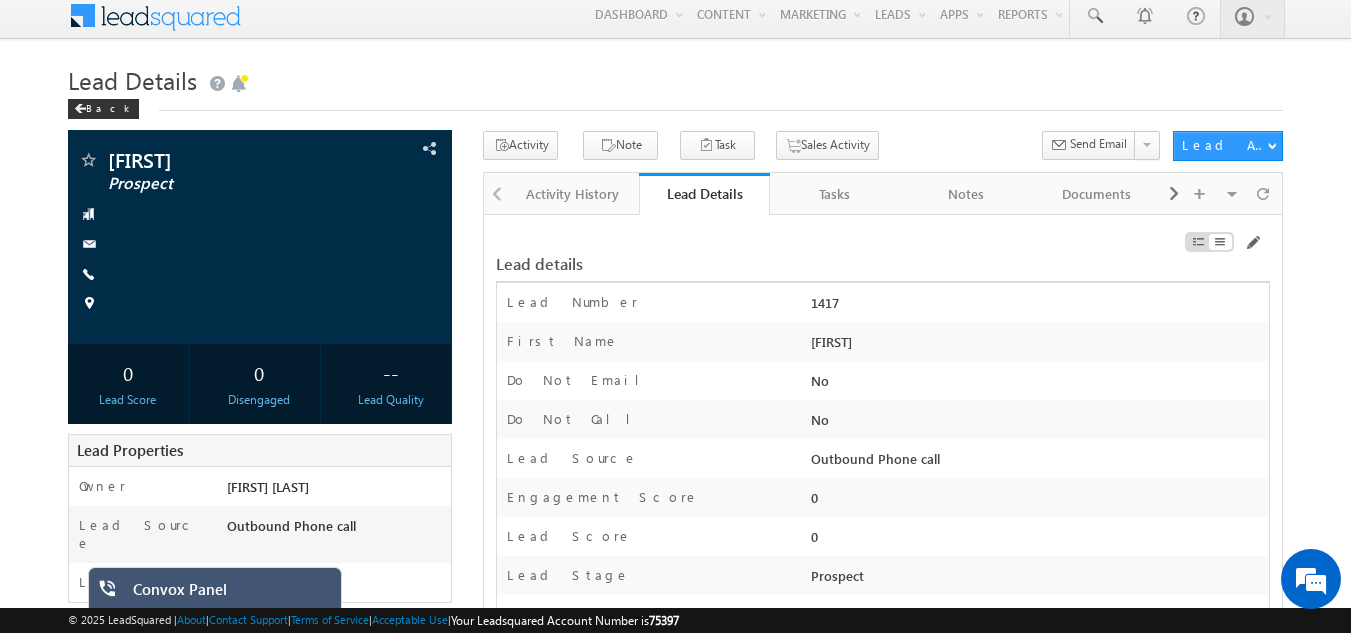 scroll, scrollTop: 0, scrollLeft: 0, axis: both 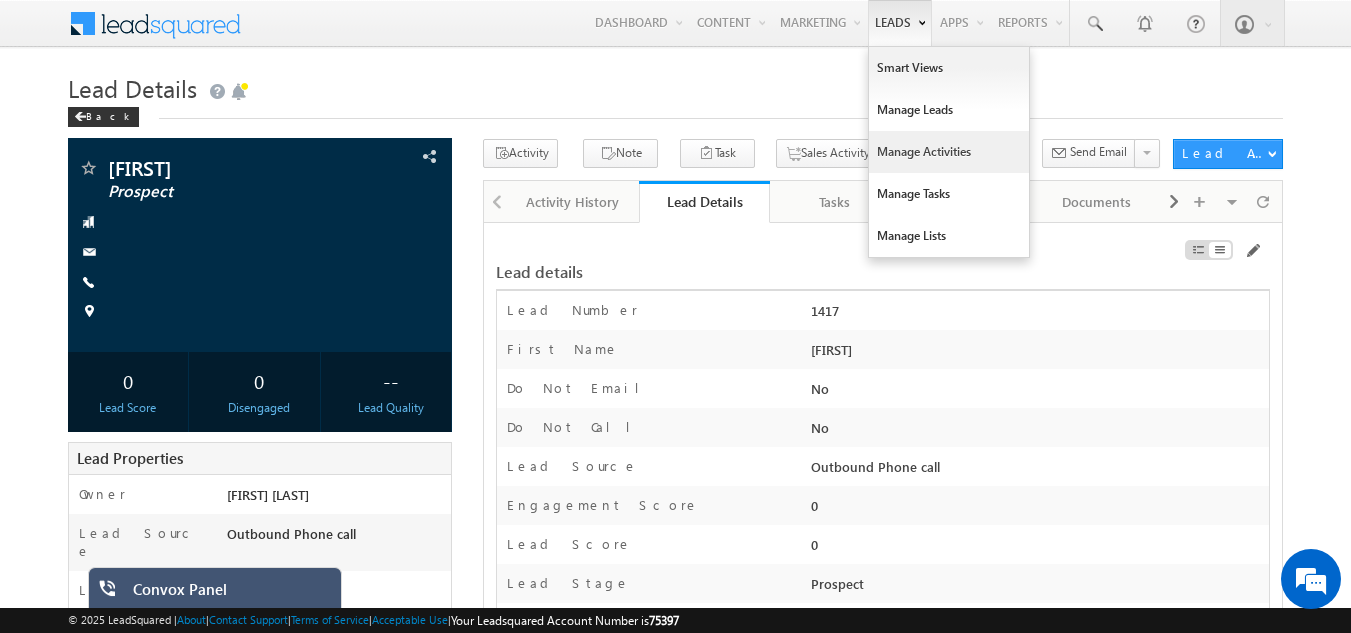click on "Manage Activities" at bounding box center [949, 152] 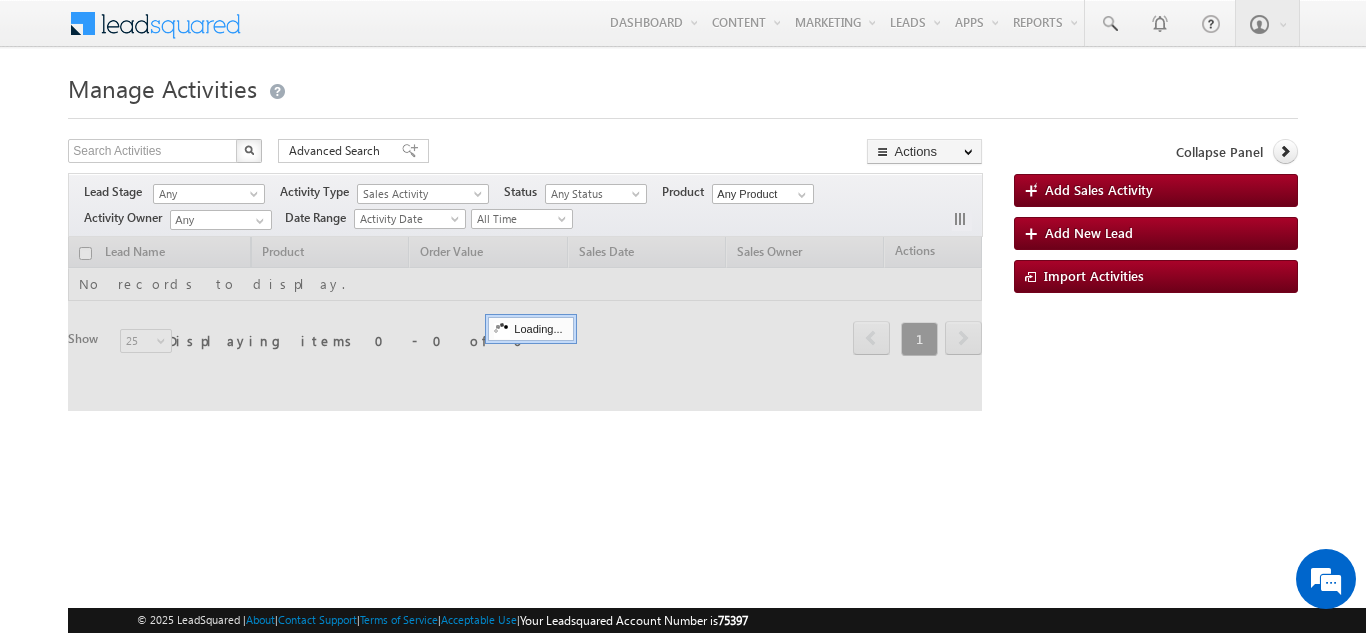 scroll, scrollTop: 0, scrollLeft: 0, axis: both 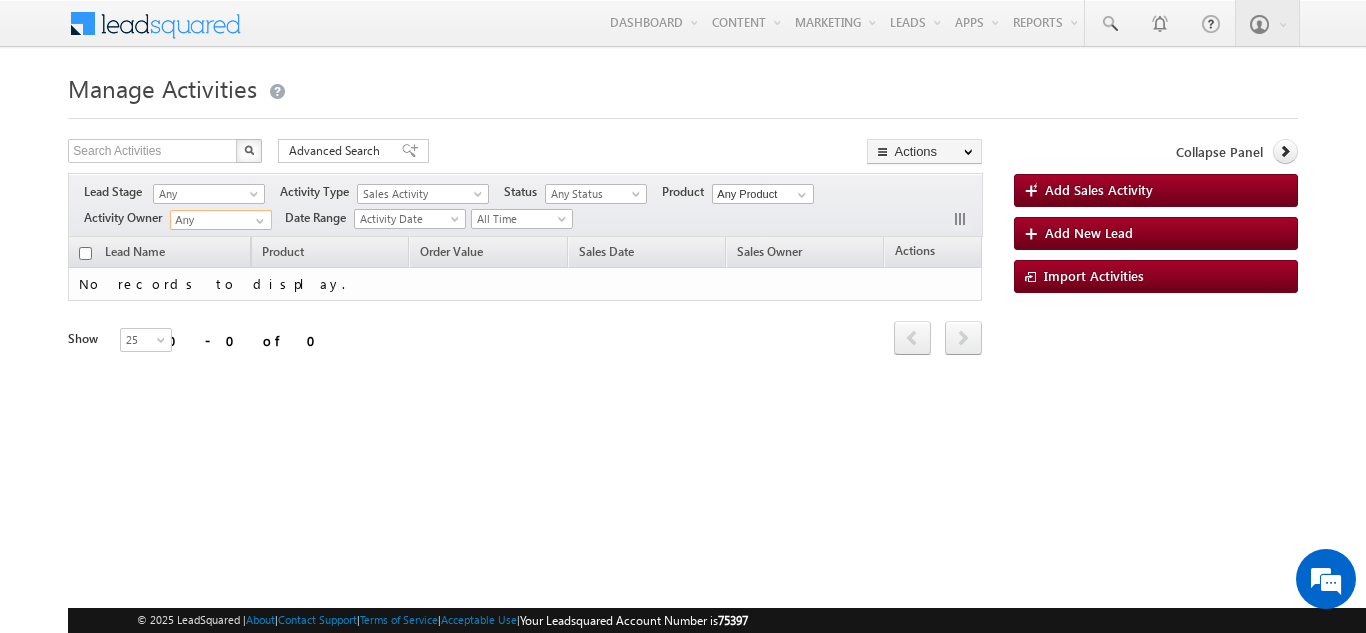 click on "Any" at bounding box center [221, 220] 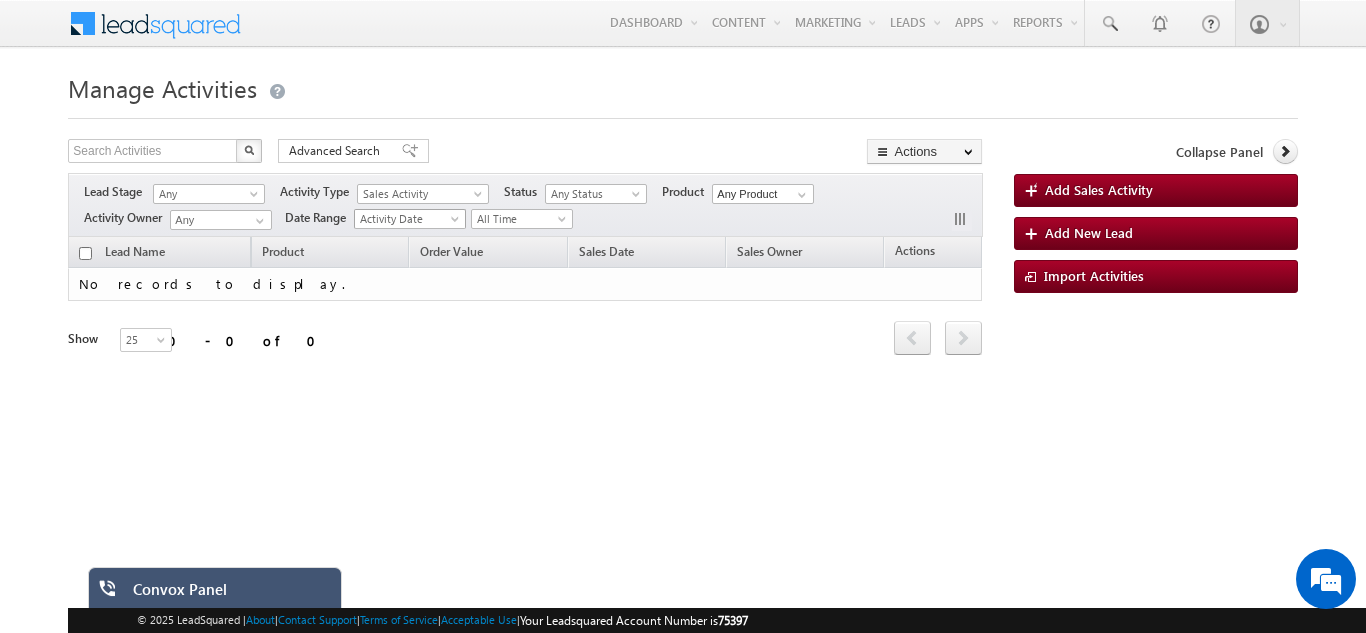 click on "Activity Date" at bounding box center (407, 219) 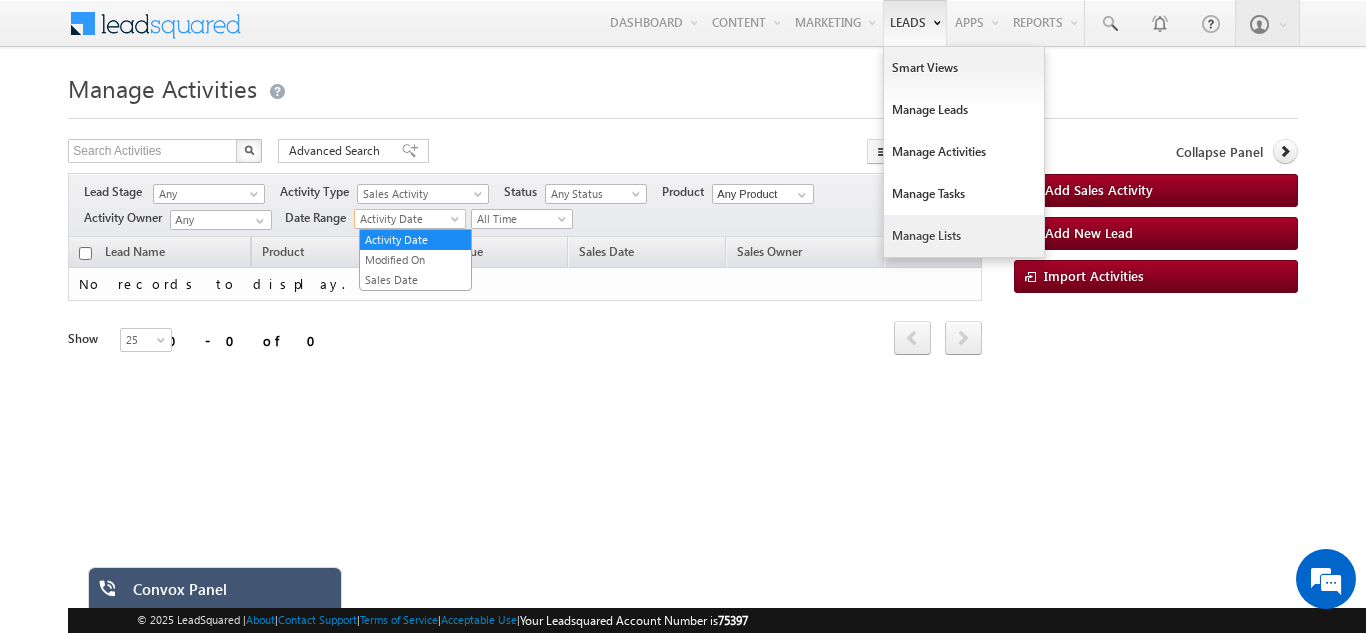 scroll, scrollTop: 0, scrollLeft: 0, axis: both 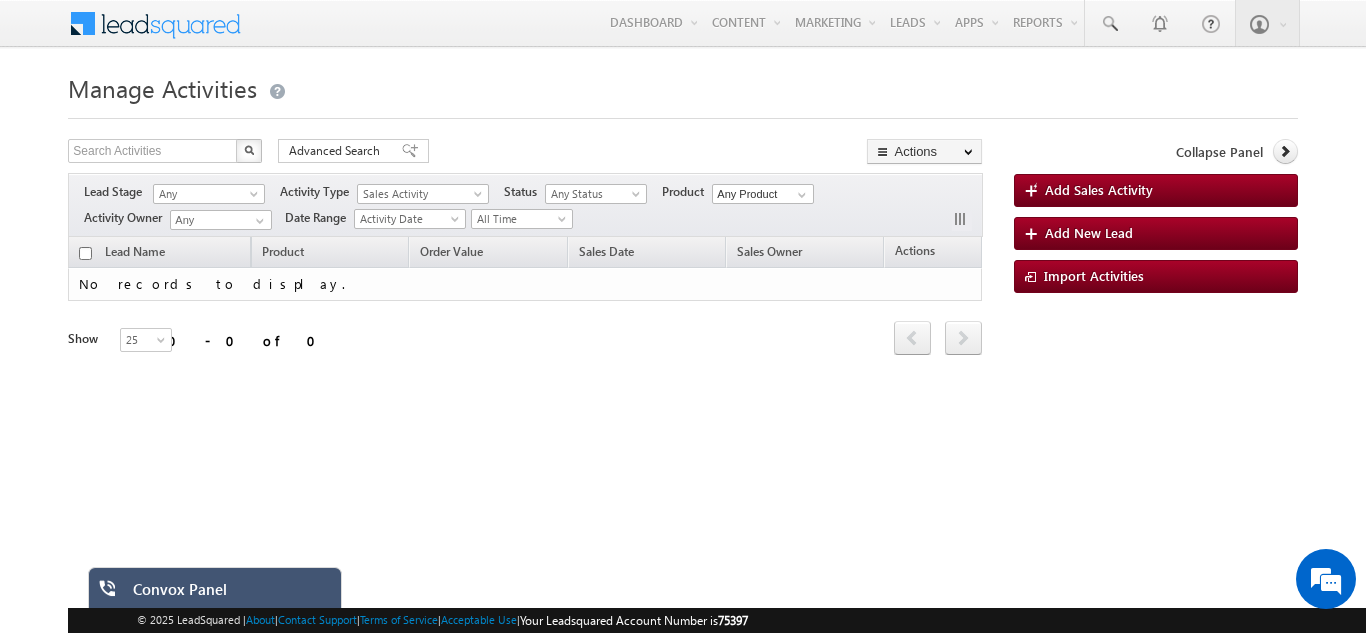 click on "Menu
Anusha TSG
anush a_v@d eepij atel." at bounding box center (683, 283) 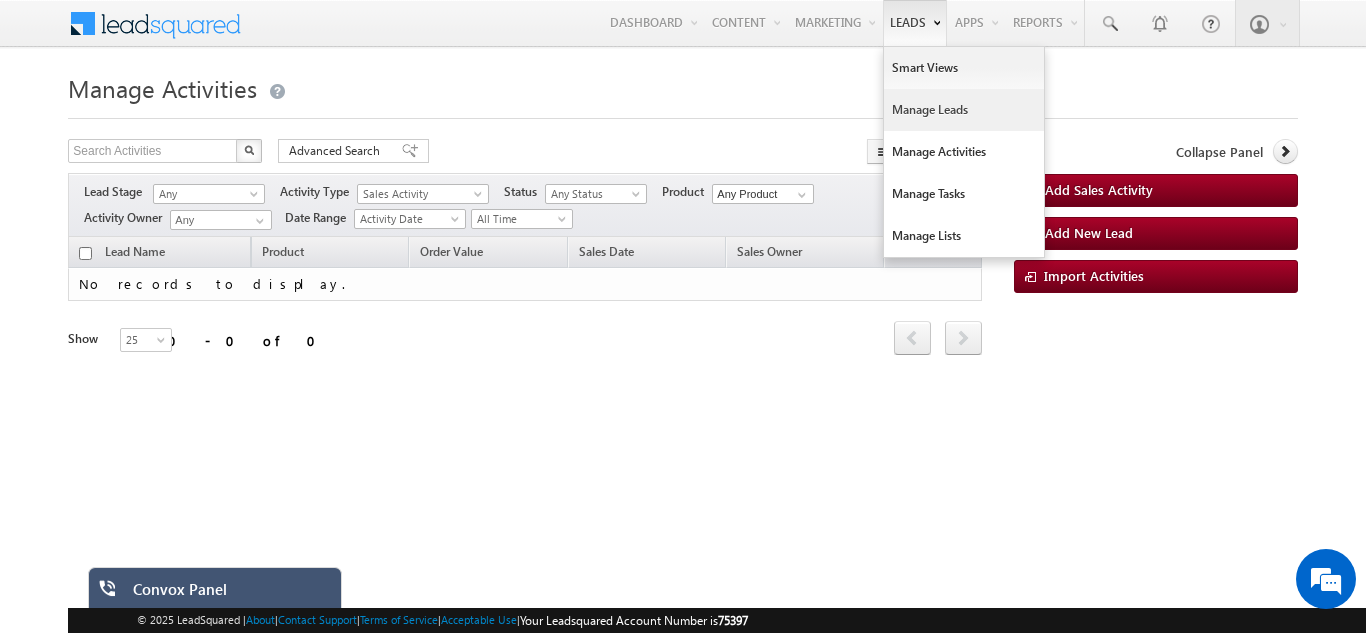 click on "Manage Leads" at bounding box center [964, 110] 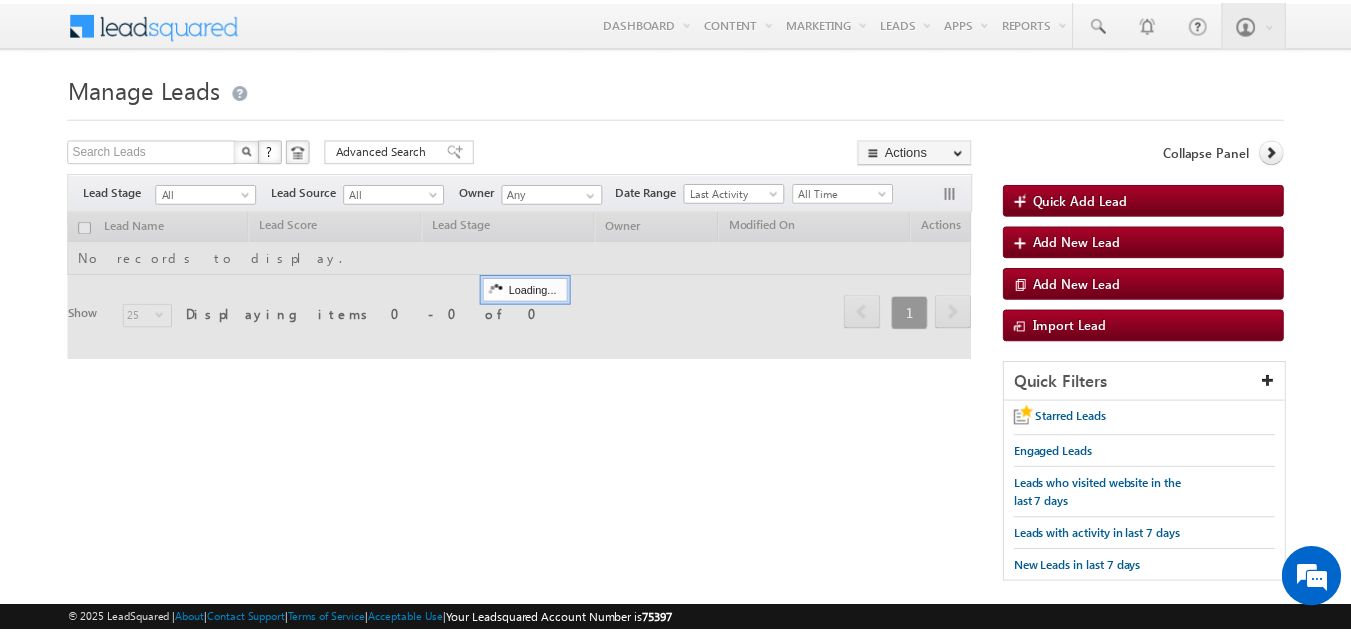 scroll, scrollTop: 0, scrollLeft: 0, axis: both 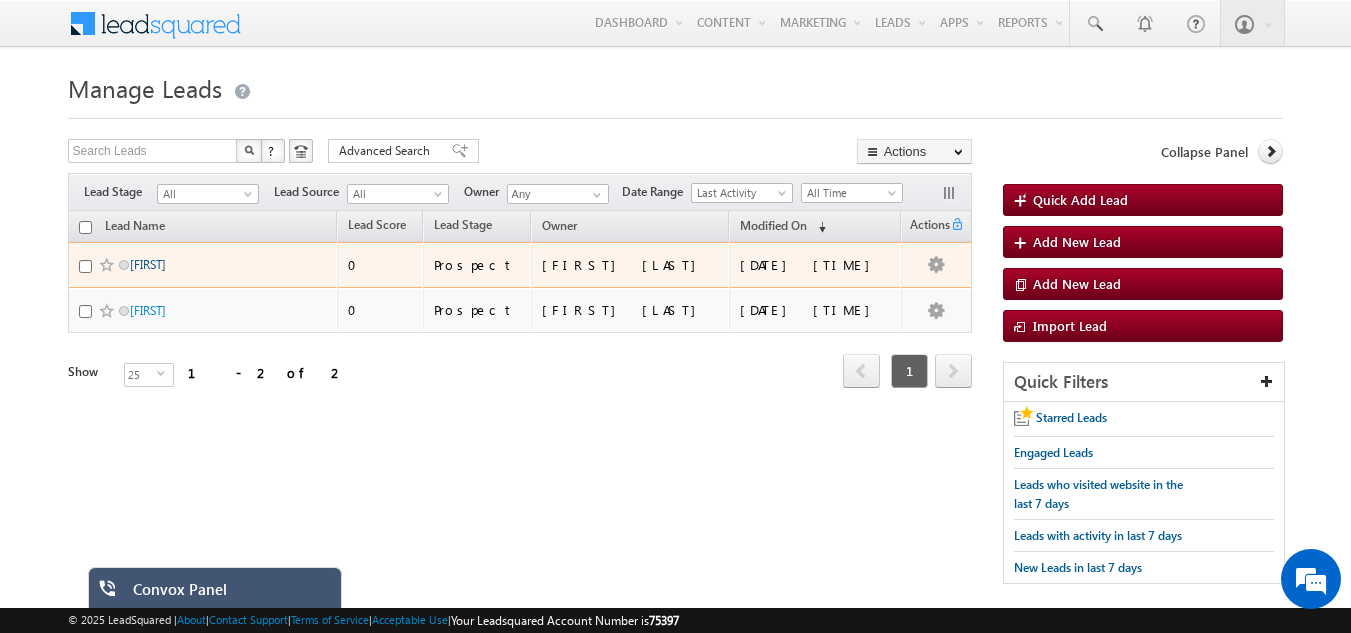 click on "[FIRST]" at bounding box center (148, 264) 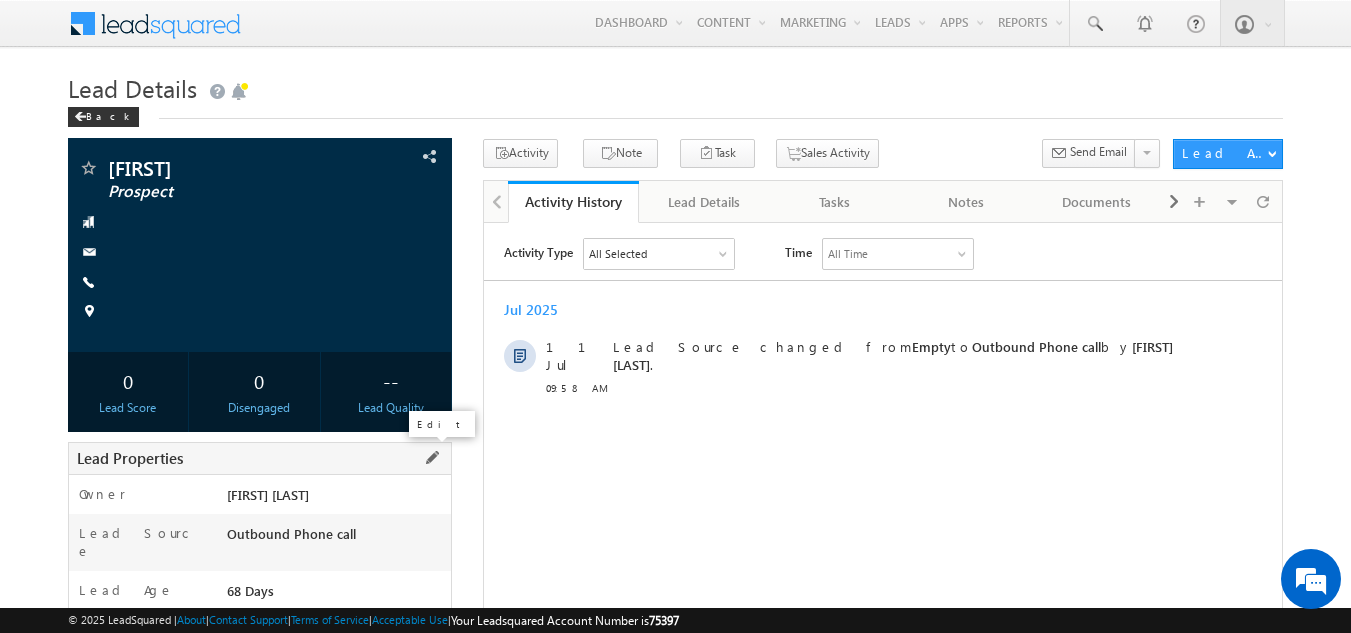 scroll, scrollTop: 0, scrollLeft: 0, axis: both 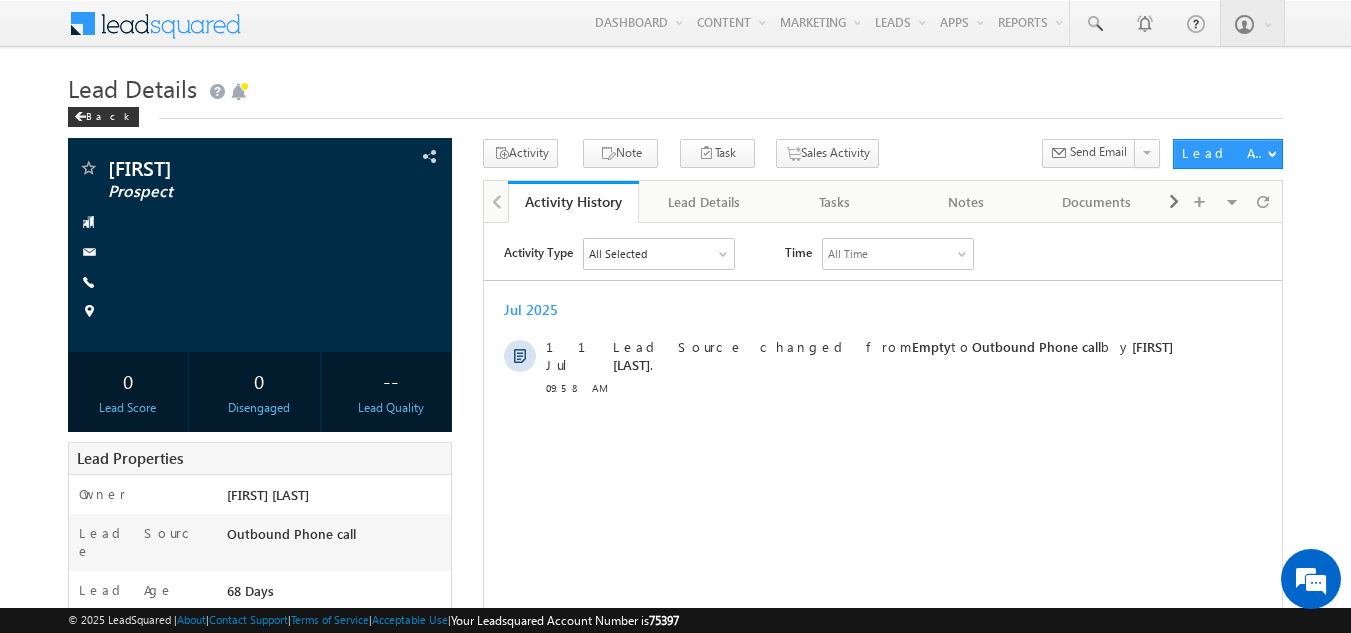 click on "All Selected" at bounding box center [659, 253] 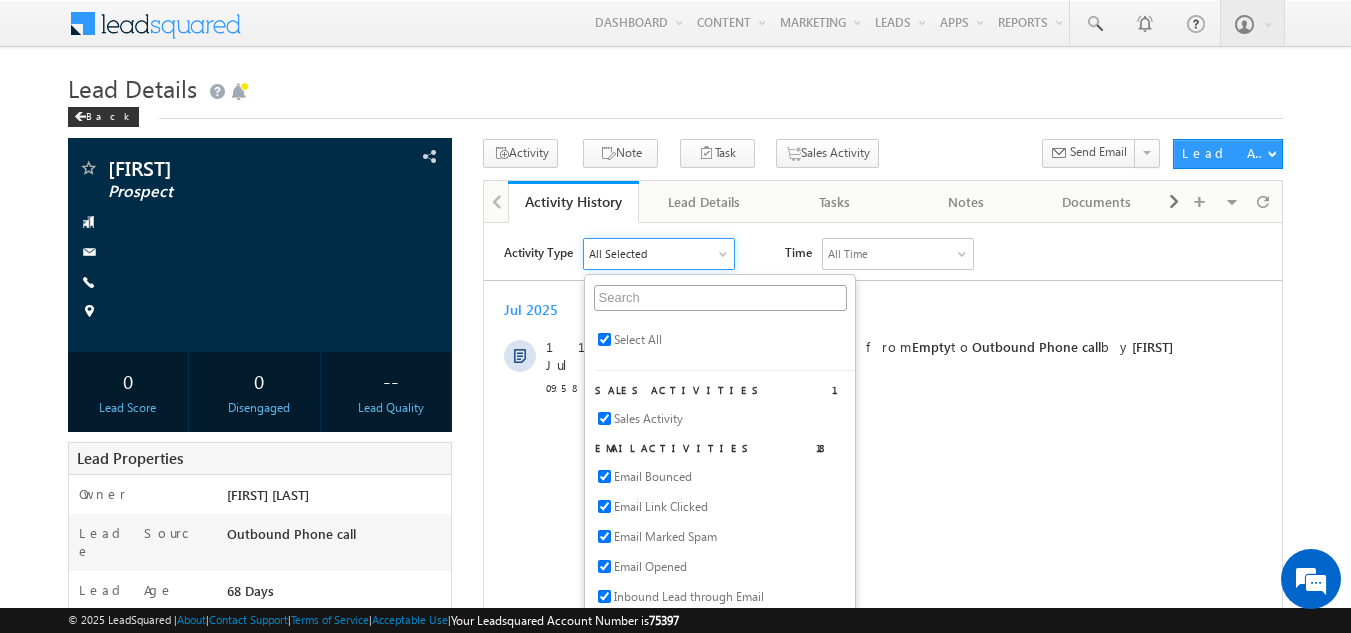 click on "Select All" at bounding box center (638, 339) 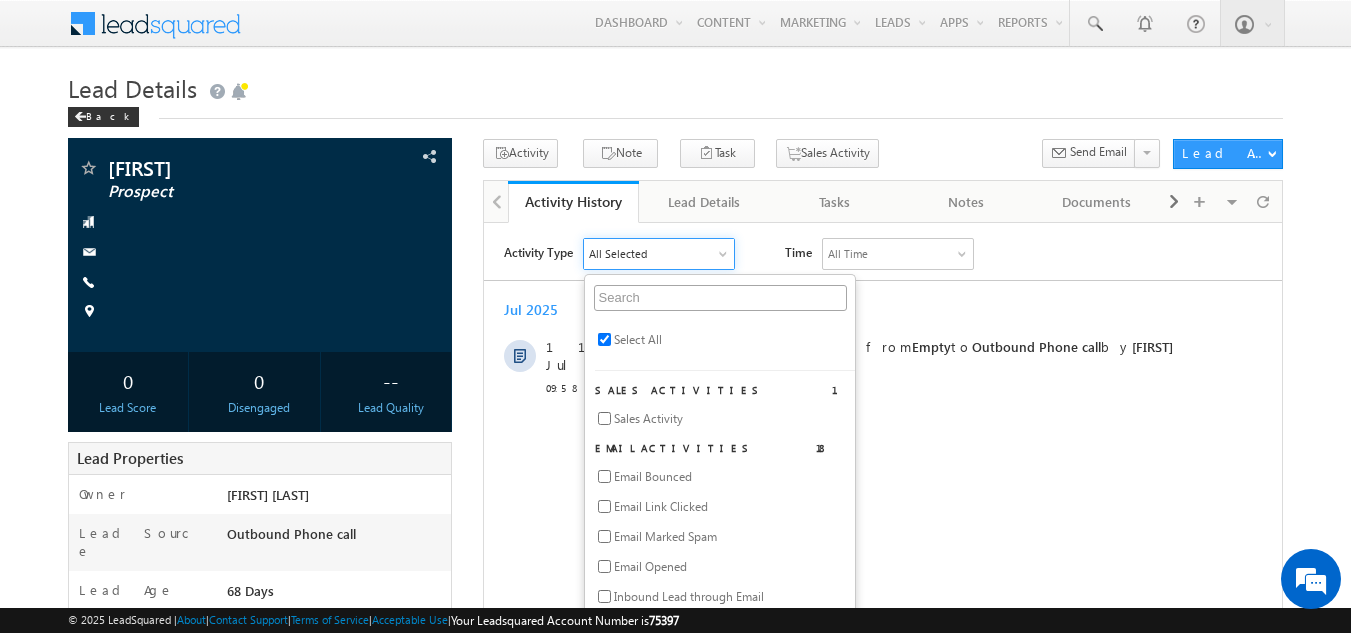 checkbox on "false" 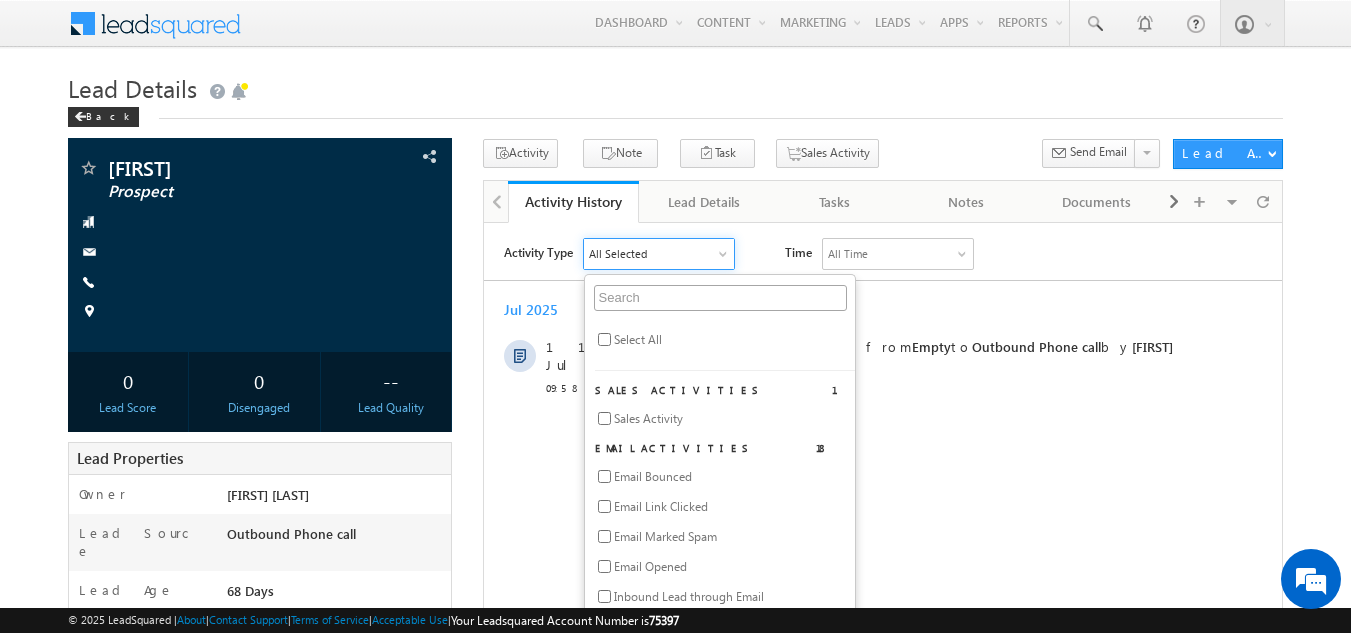 checkbox on "false" 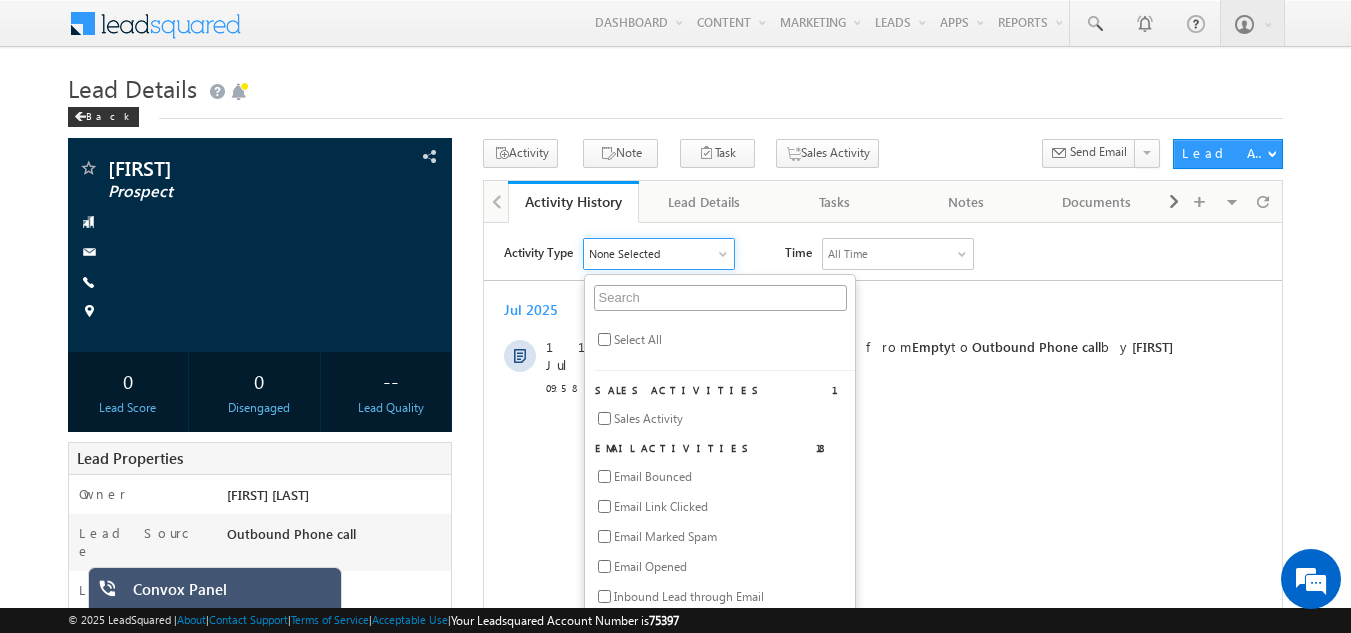 click on "All Time" at bounding box center (898, 253) 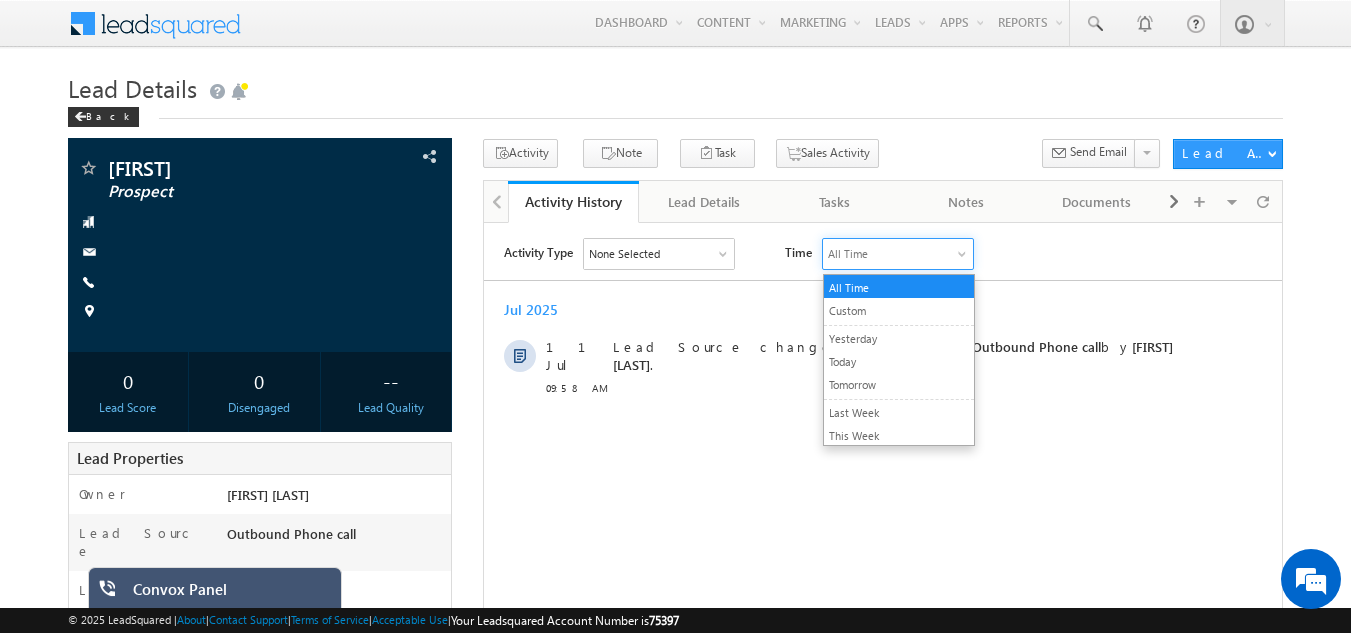 click on "All Time" at bounding box center (899, 285) 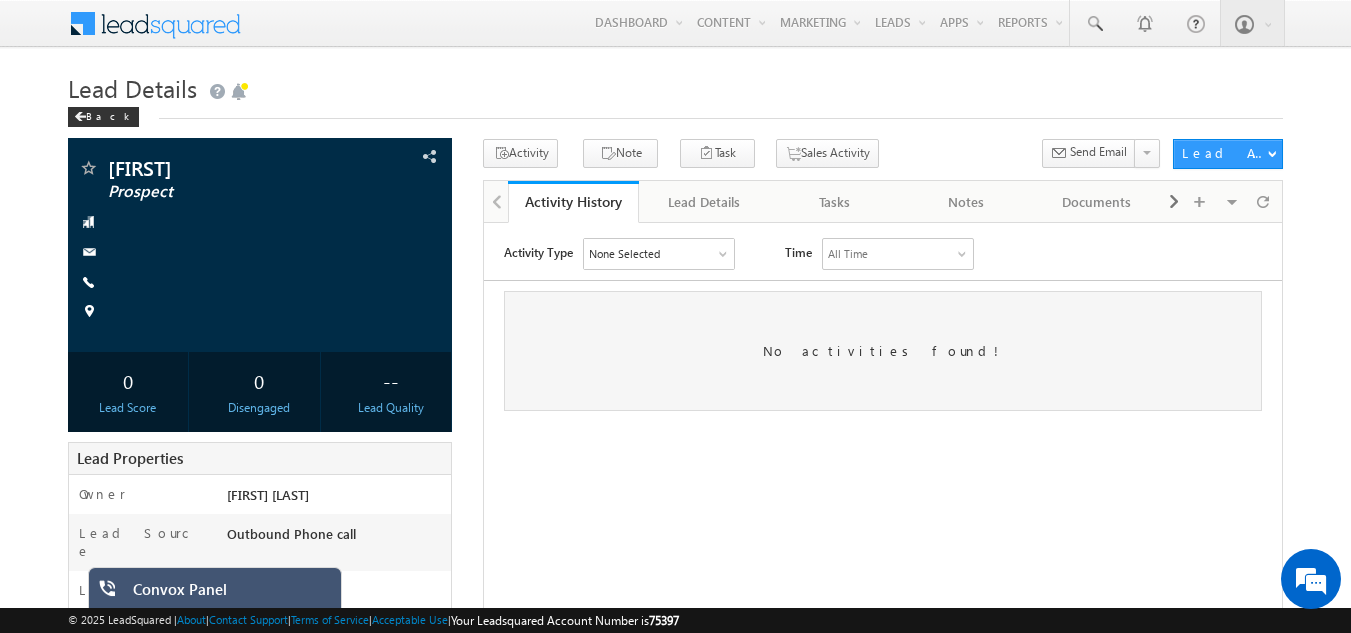 scroll, scrollTop: 0, scrollLeft: 0, axis: both 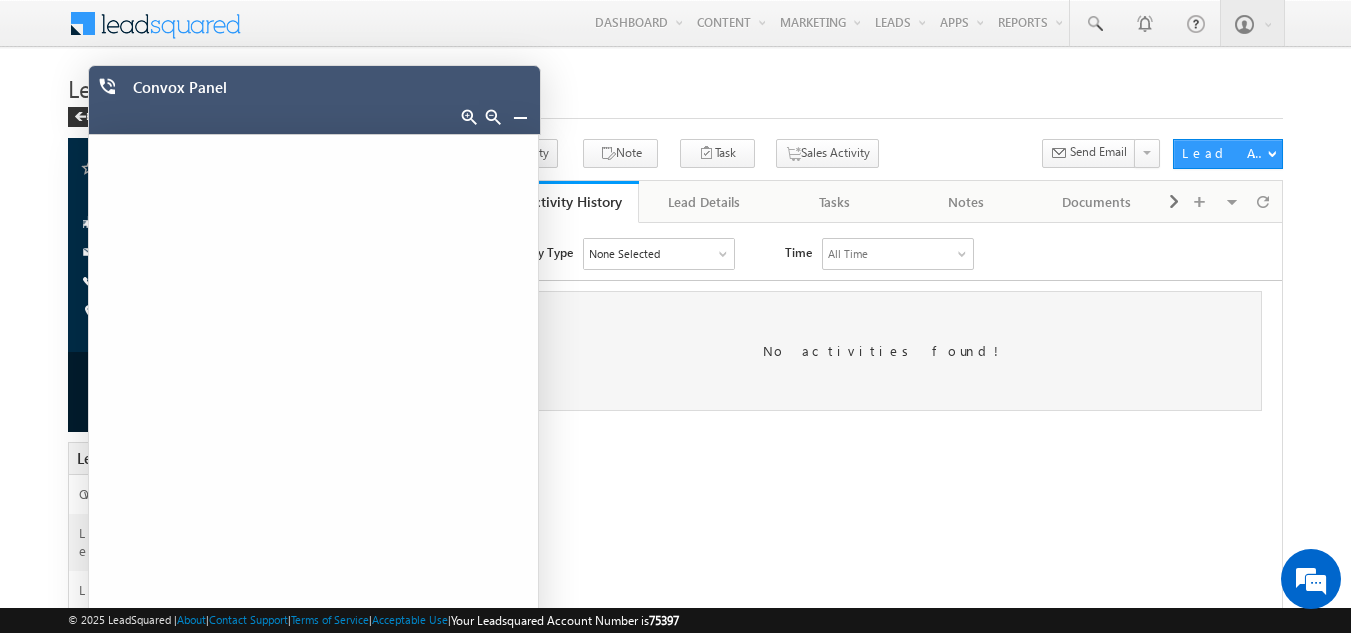 click at bounding box center [520, 117] 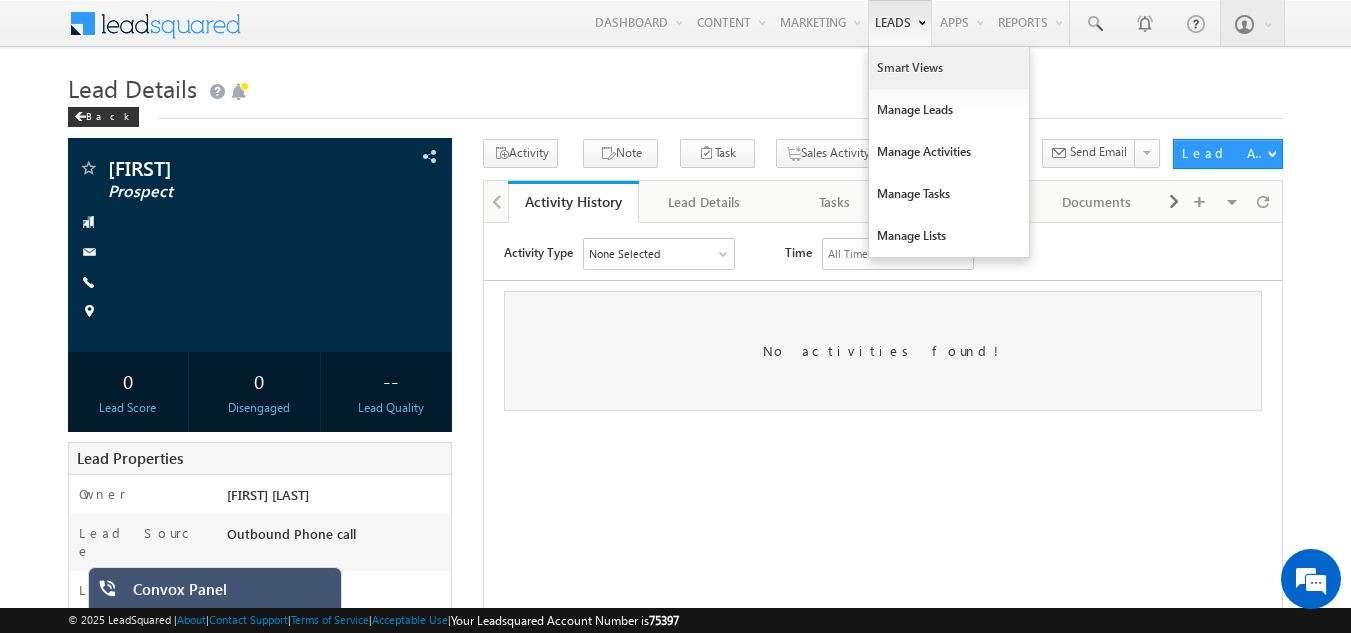 click on "Smart Views" at bounding box center [949, 68] 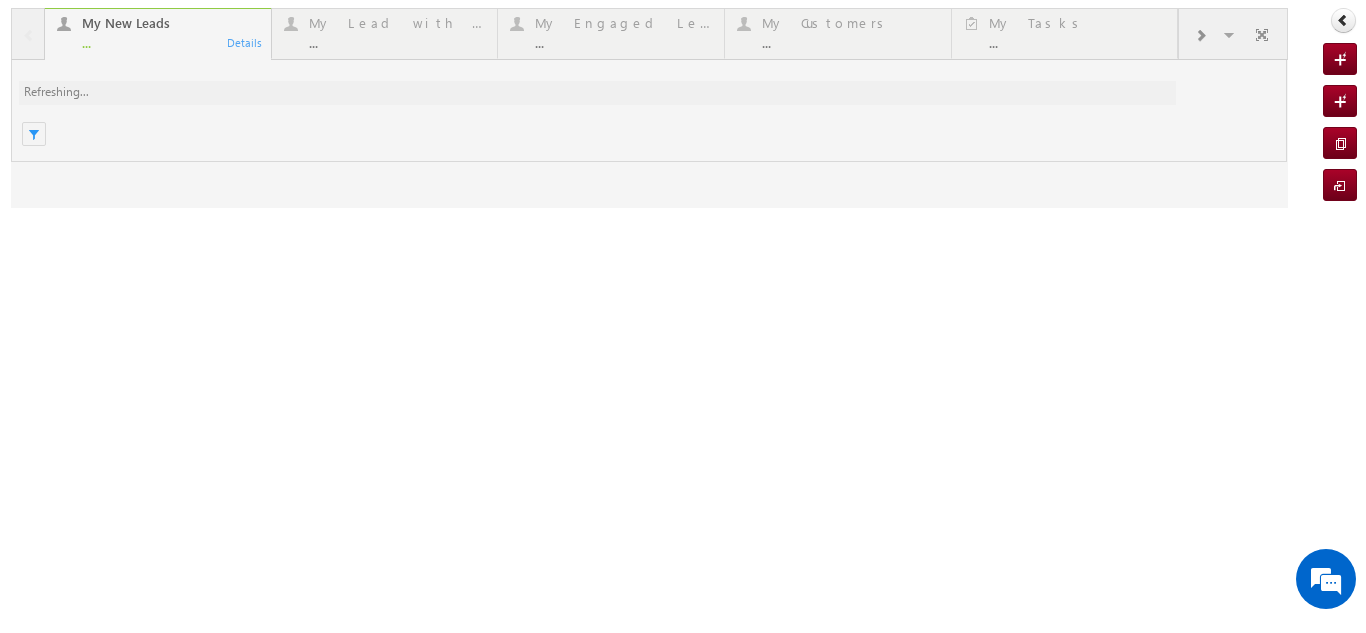 scroll, scrollTop: 0, scrollLeft: 0, axis: both 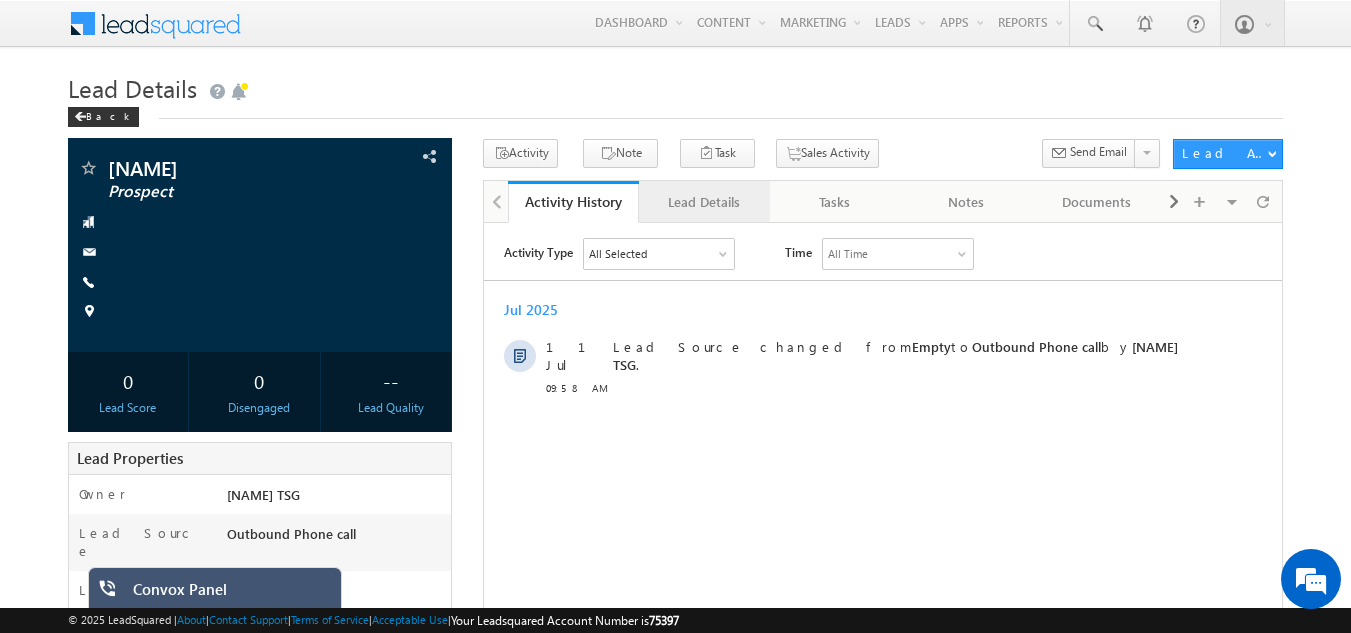 click on "Lead Details" at bounding box center [703, 202] 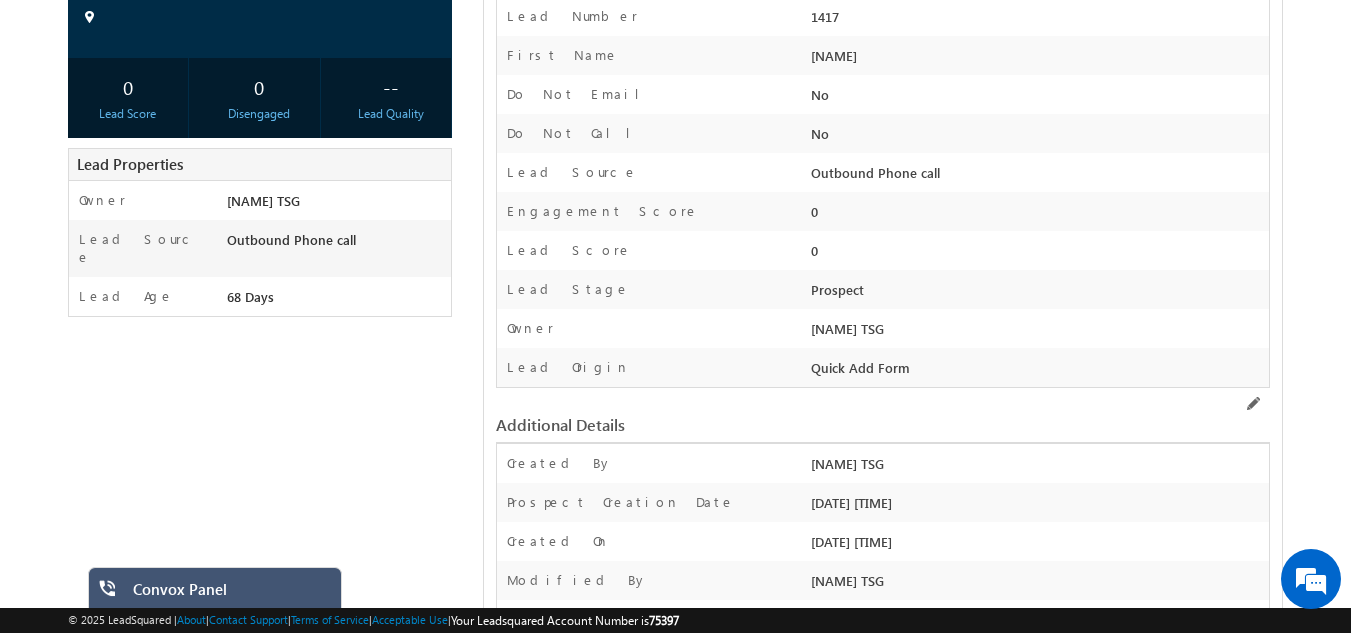 scroll, scrollTop: 0, scrollLeft: 0, axis: both 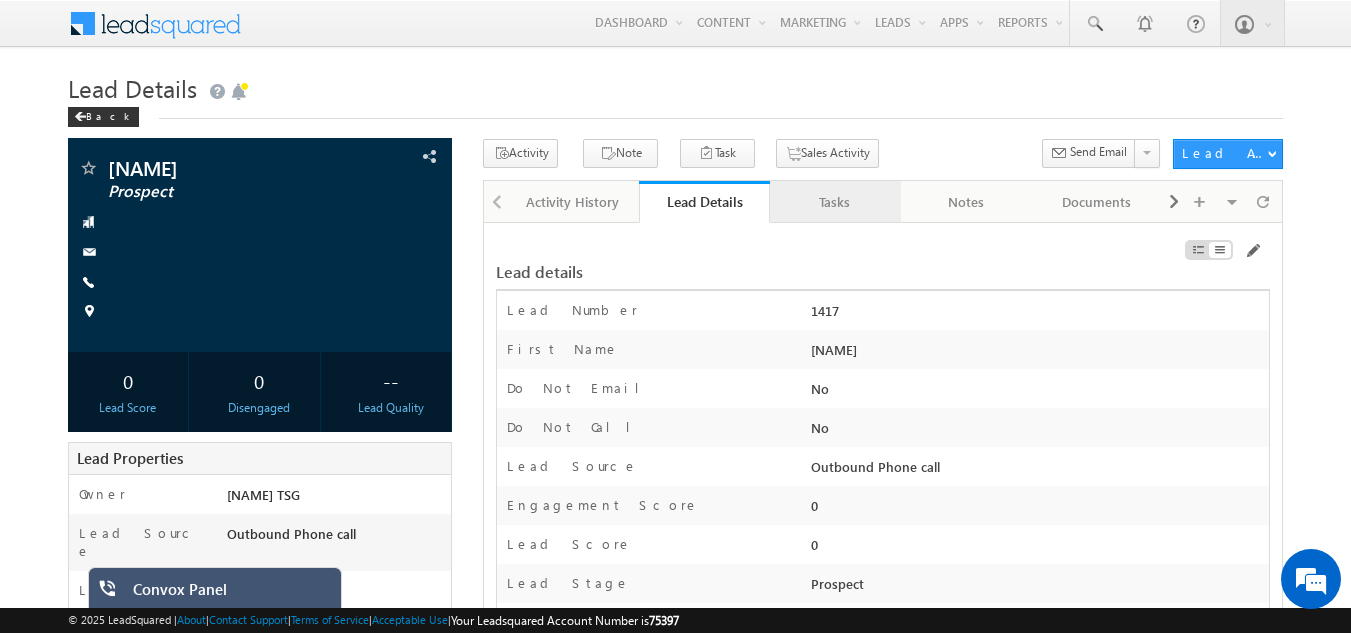 click on "Tasks" at bounding box center (834, 202) 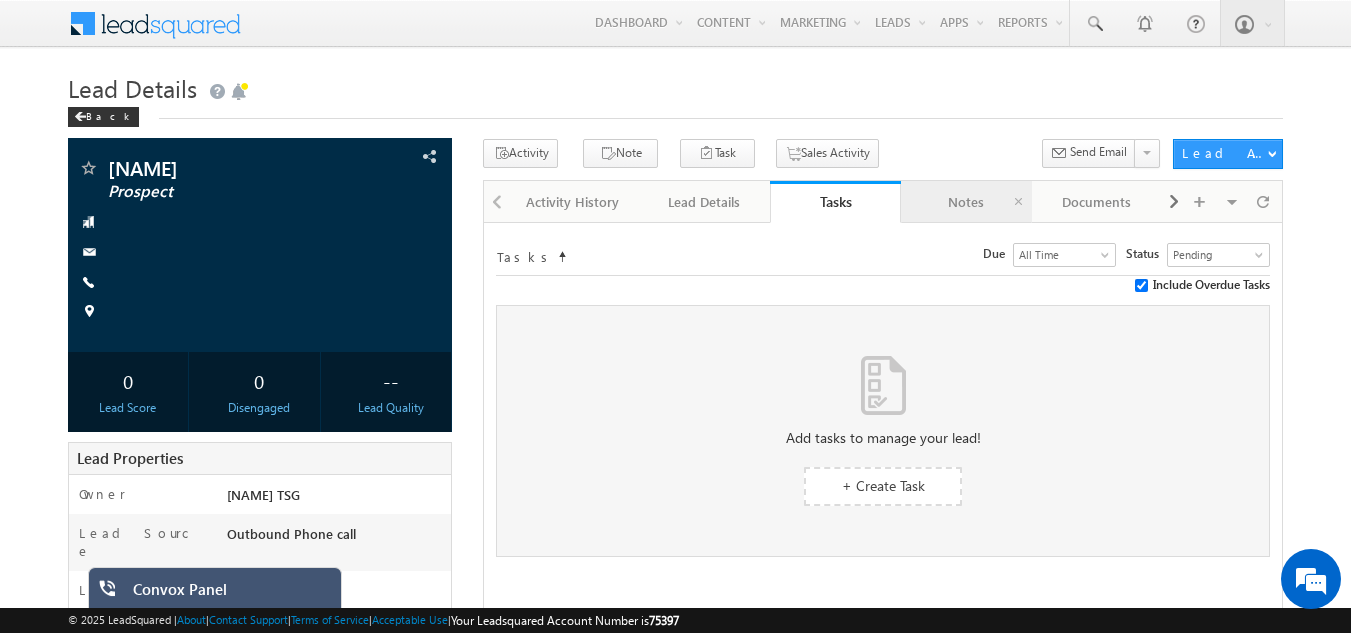 click on "Notes" at bounding box center [966, 202] 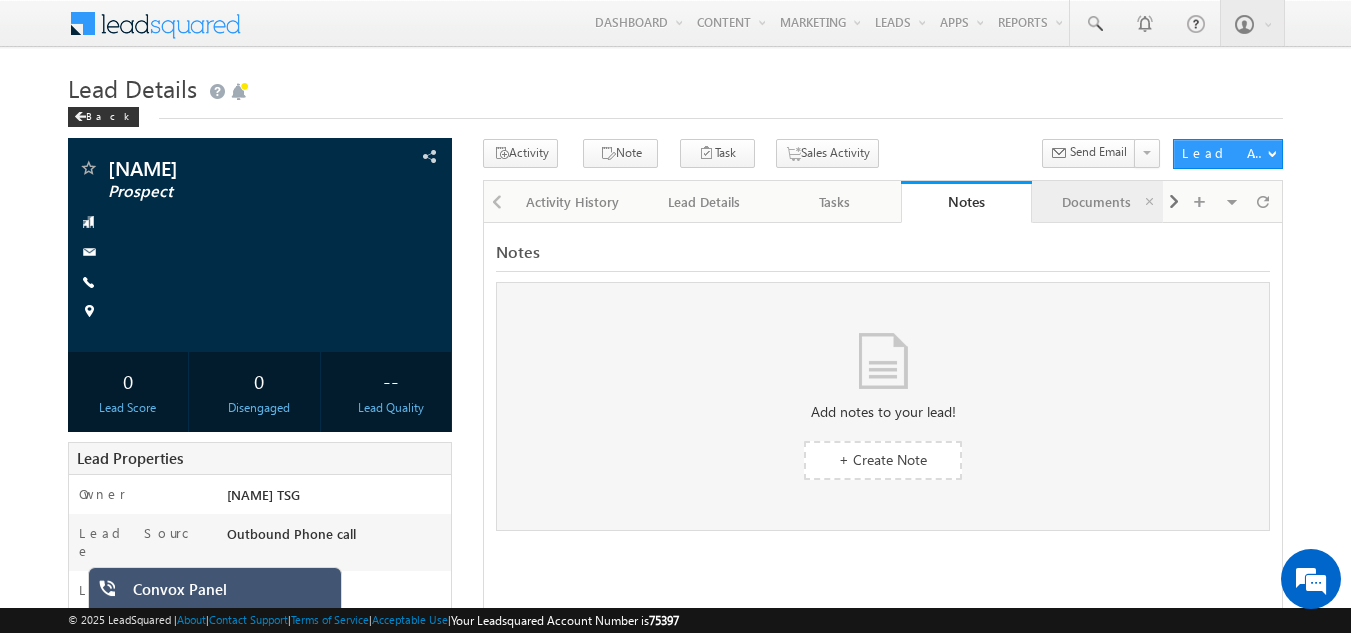 click on "Documents" at bounding box center (1096, 202) 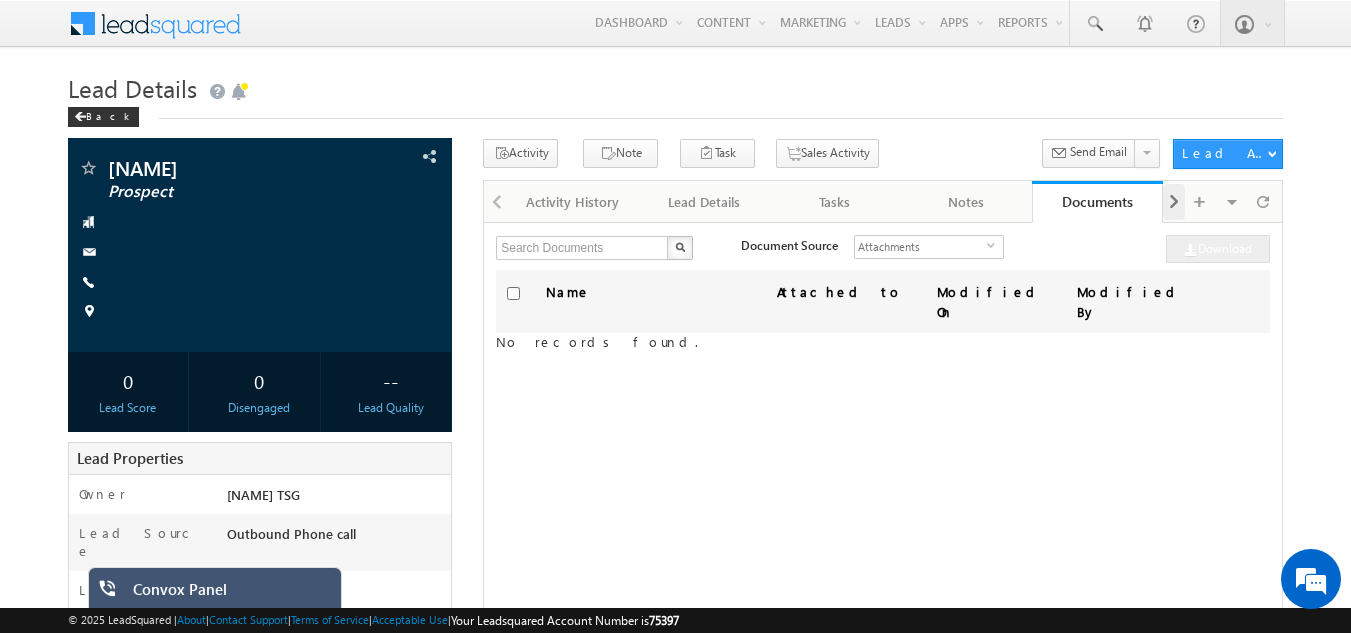 click at bounding box center [1174, 202] 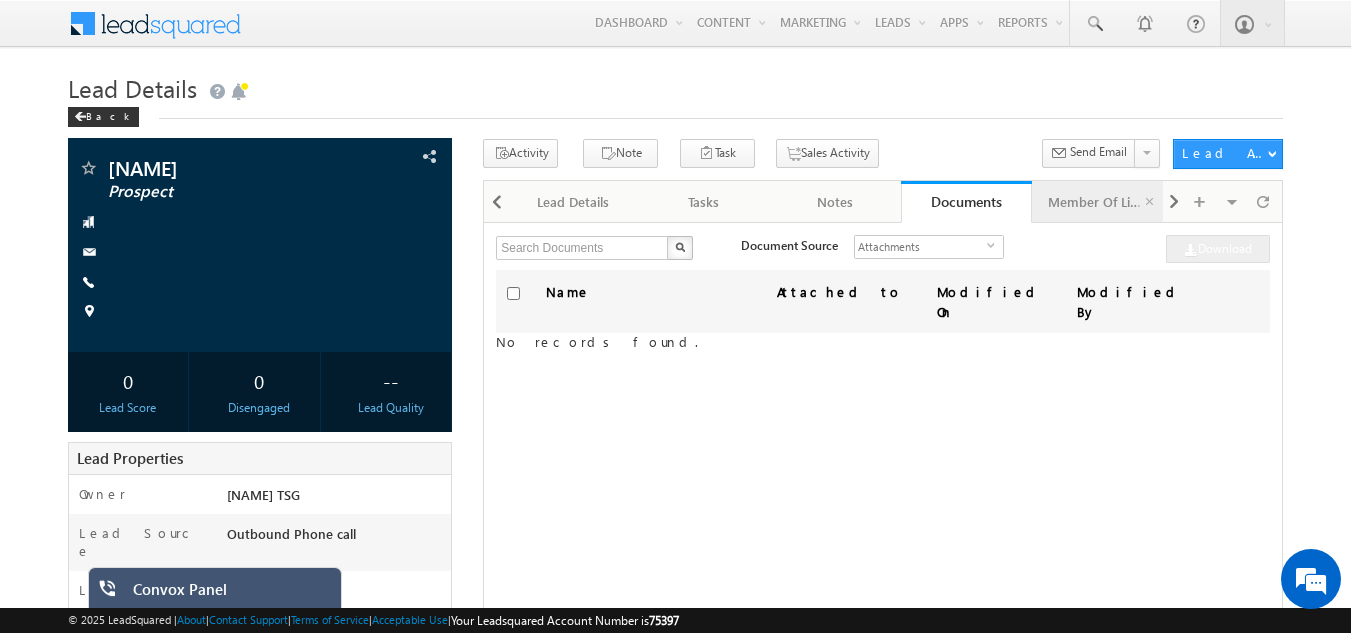 click on "Member Of Lists" at bounding box center (1096, 202) 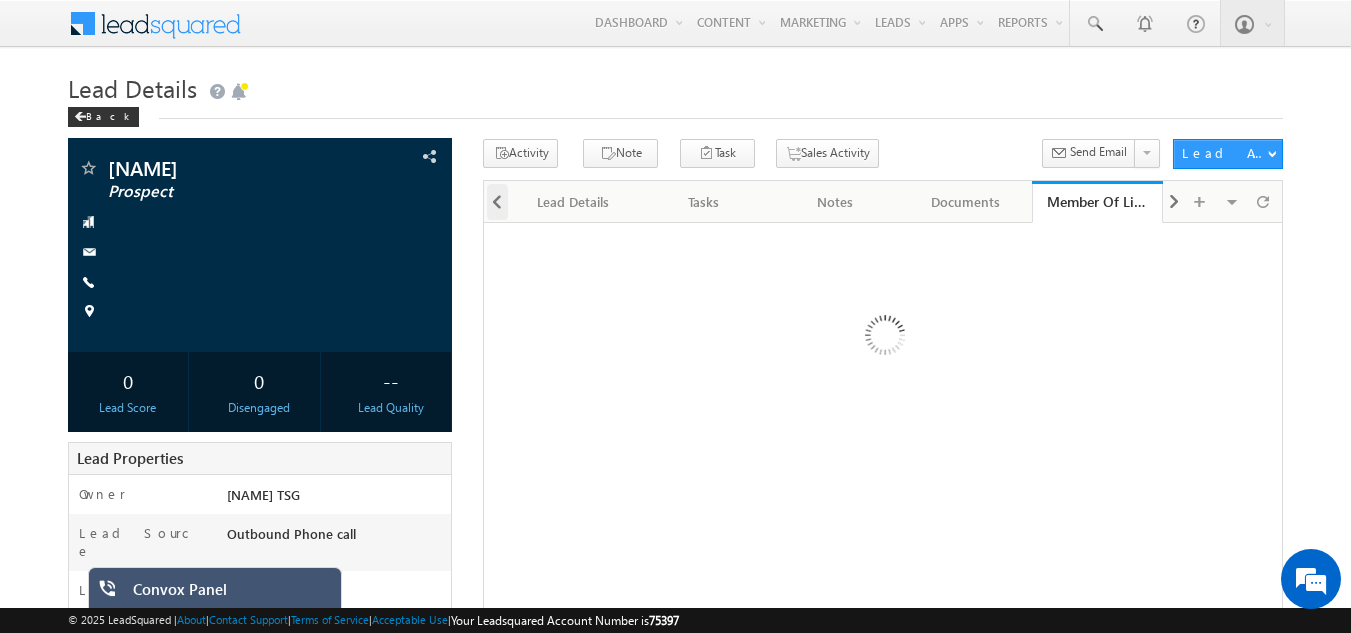 click at bounding box center [497, 202] 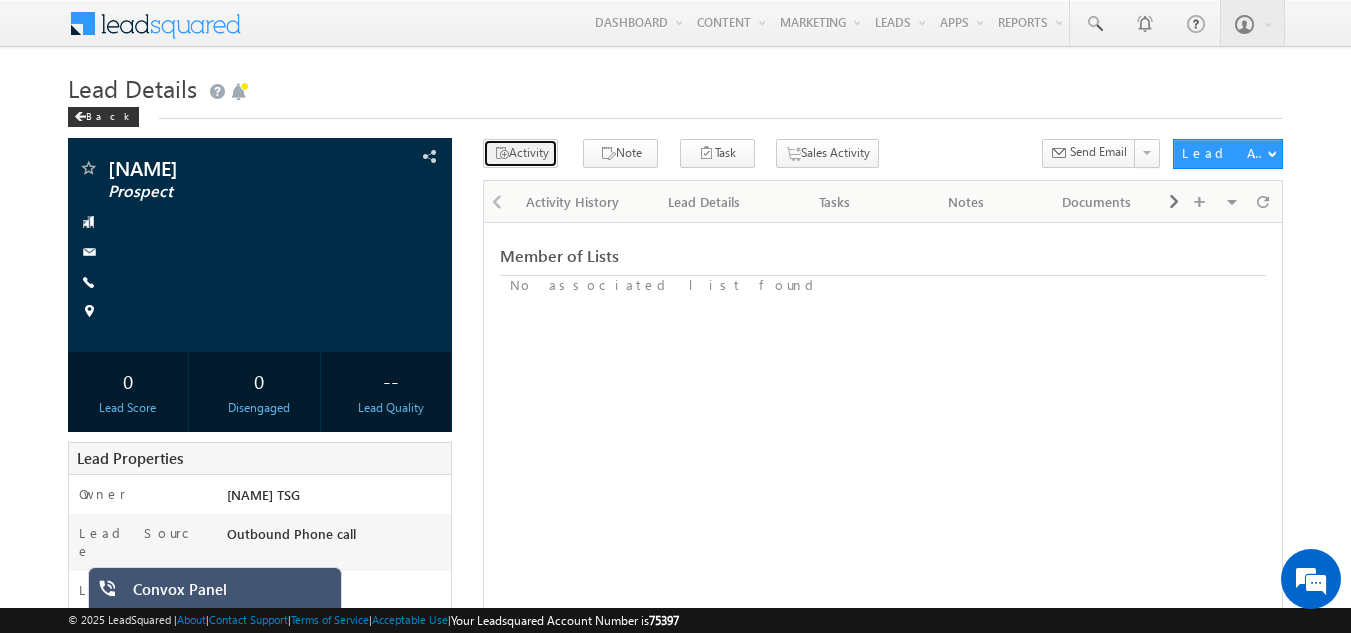 click on "Activity" at bounding box center (520, 153) 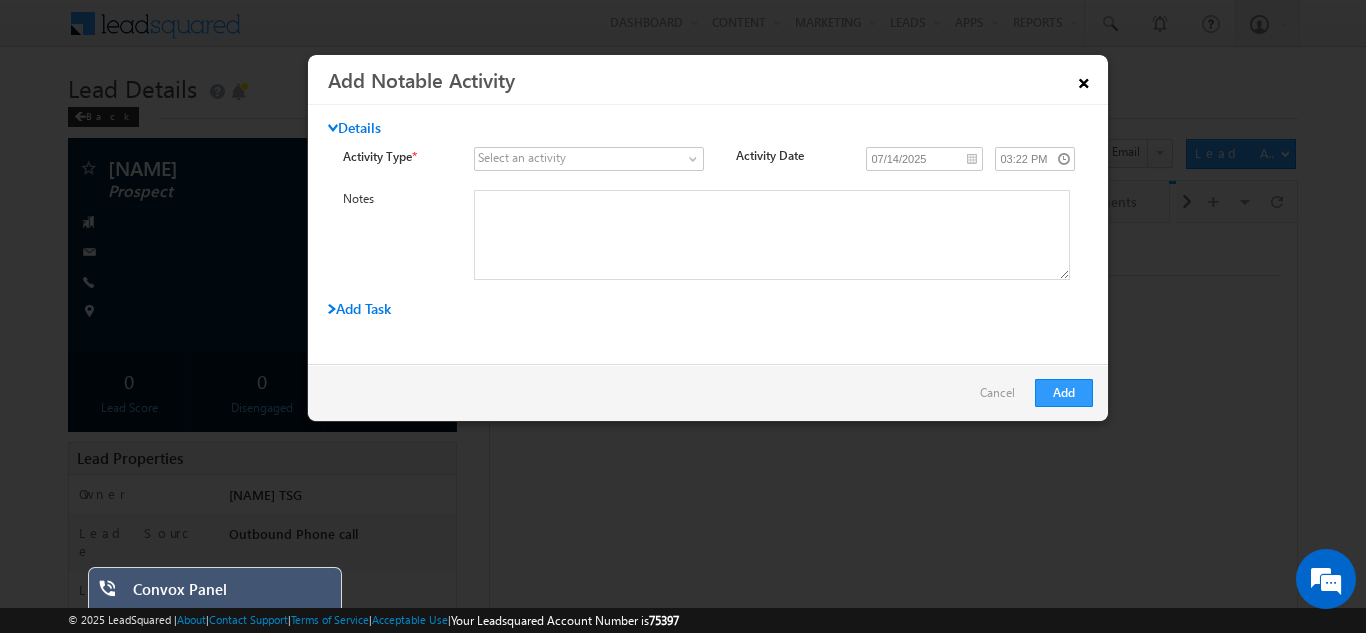 click on "×" at bounding box center (1084, 79) 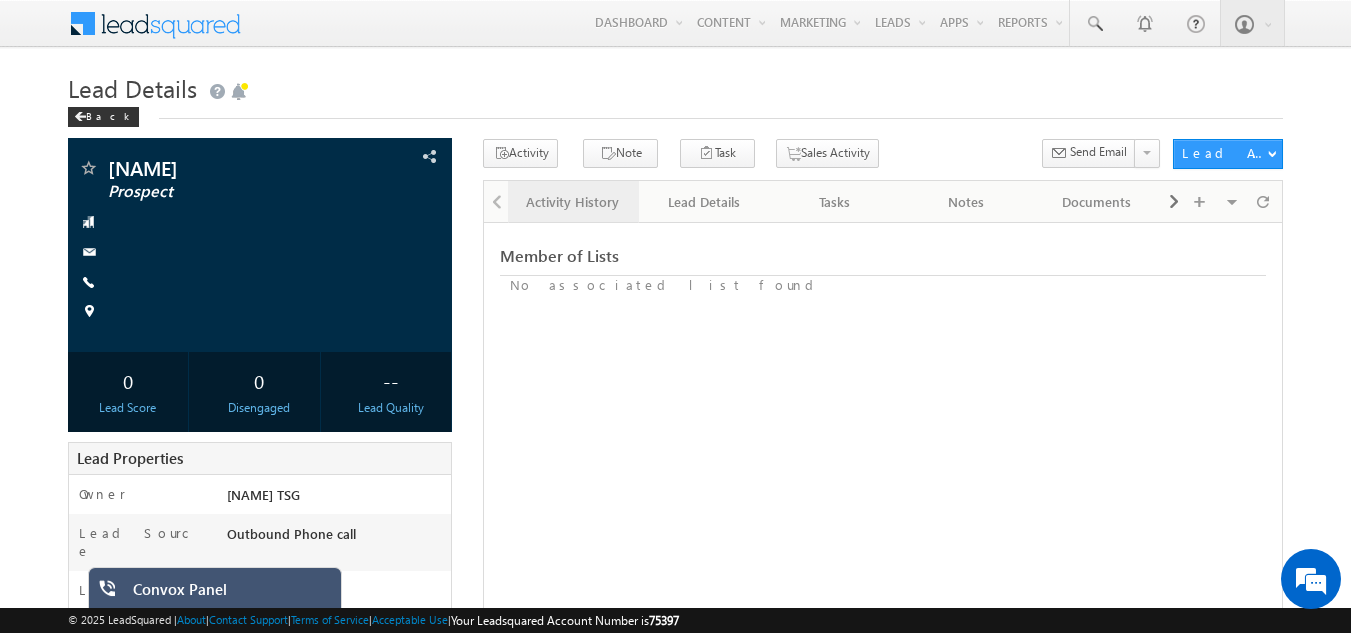 click on "Activity History" at bounding box center (572, 202) 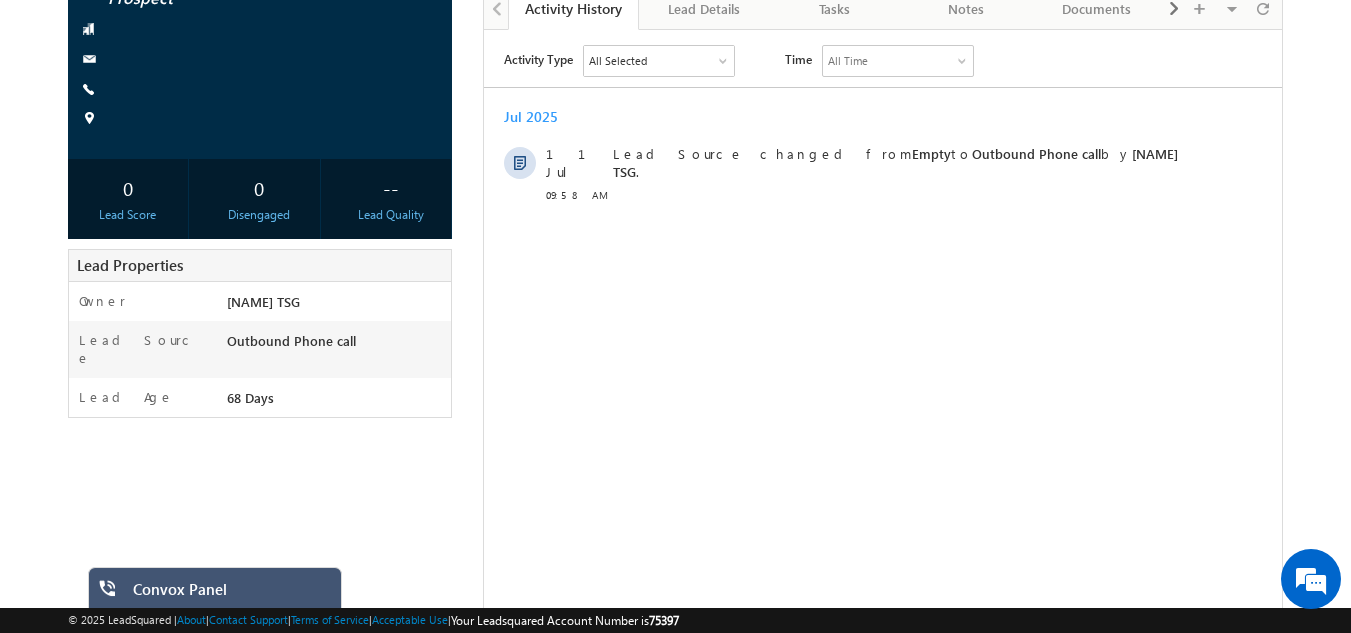scroll, scrollTop: 195, scrollLeft: 0, axis: vertical 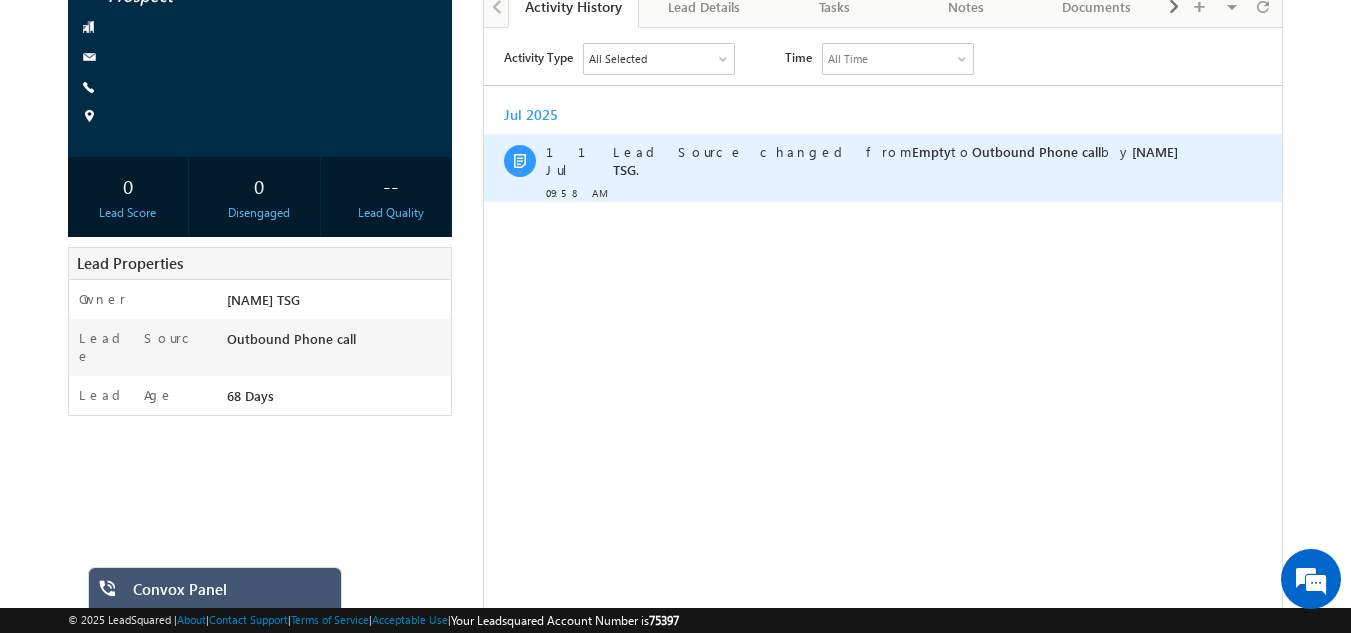 click on "Lead Source changed from  Empty  to  Outbound Phone call  by  Anusha TSG ." at bounding box center (895, 159) 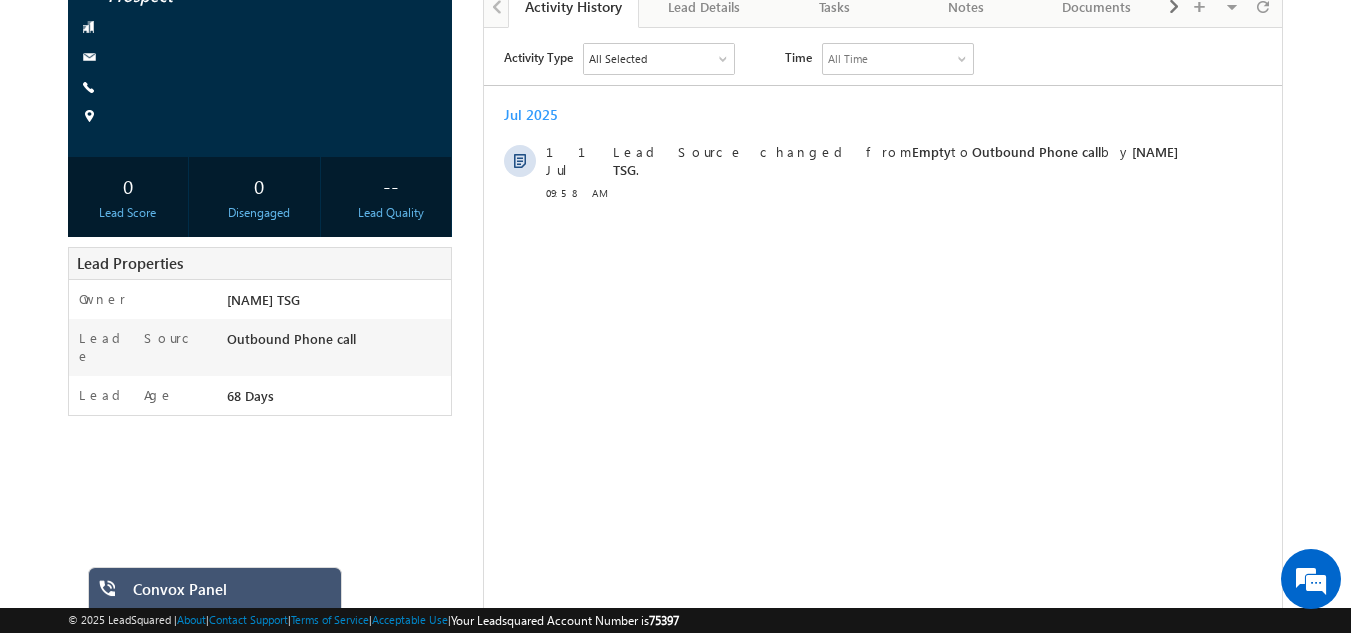 scroll, scrollTop: 0, scrollLeft: 0, axis: both 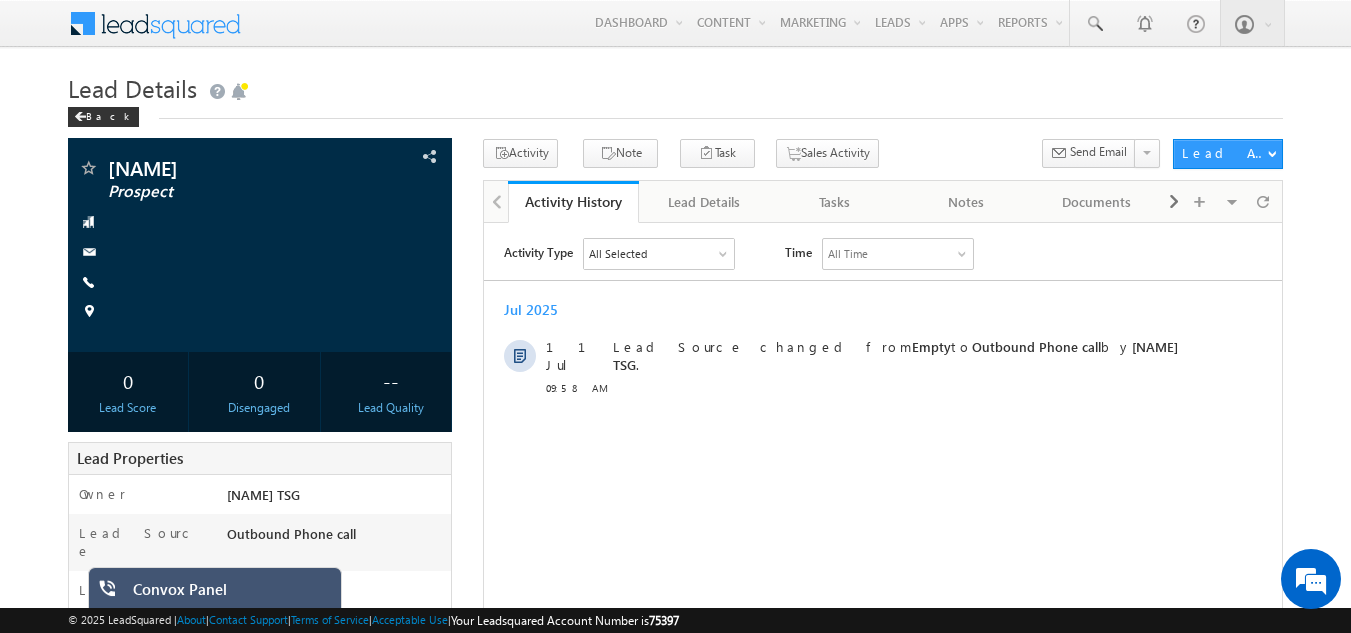 click on "Convox Panel" at bounding box center [230, 594] 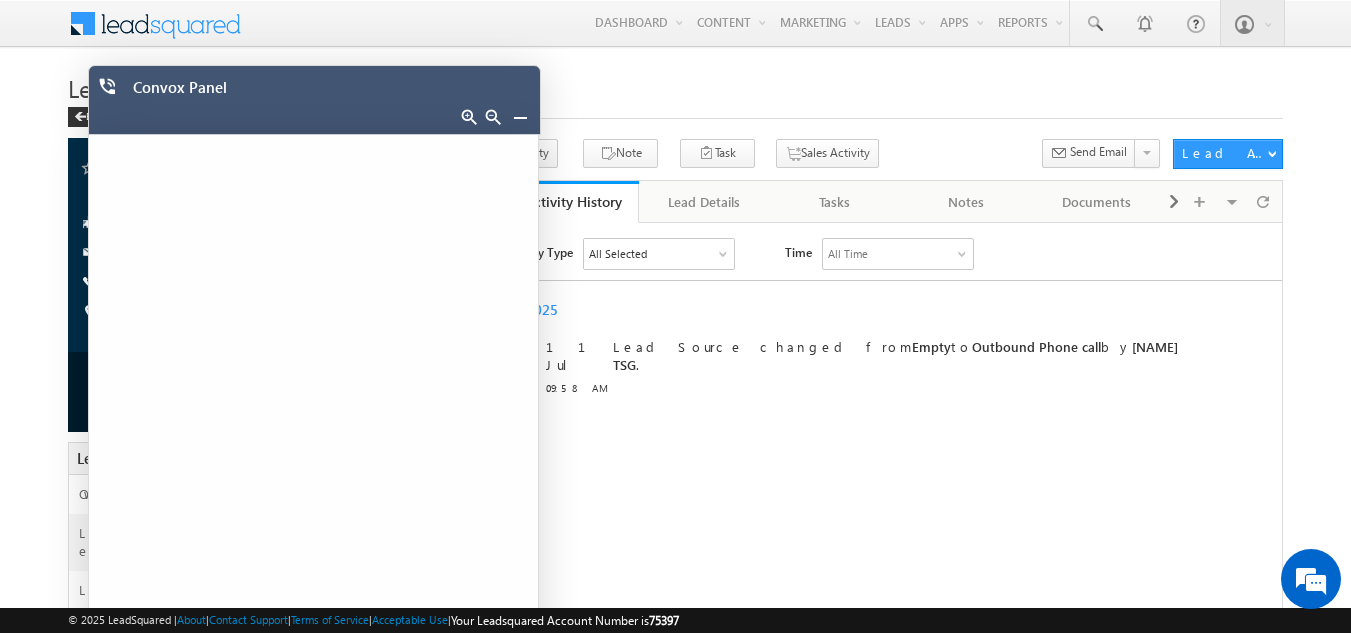 click on "Activity Type
All Selected
Select All Sales Activities 1 Sales Activity Email Activities 18 Email Bounced Email Link Clicked Email Marked Spam Email Opened Inbound Lead through Email Mailing preference link clicked Negative Response to Email Neutral Response to Email Positive Response to Email Resubscribed Subscribed To Newsletter Subscribed To Promotional Emails Unsubscribe Link Clicked Unsubscribed Unsubscribed From Newsletter Unsubscribed From Promotional Emails View in browser link Clicked Email Sent Web Activities 5 Conversion Button Clicked Converted to Lead Form Submitted on Website Page Visited on Website Tracking URL Clicked Lead Capture Activities 1 Lead Capture Phone Call Activities 2 Inbound Phone Call Activity 17 Meeting" at bounding box center [883, 316] 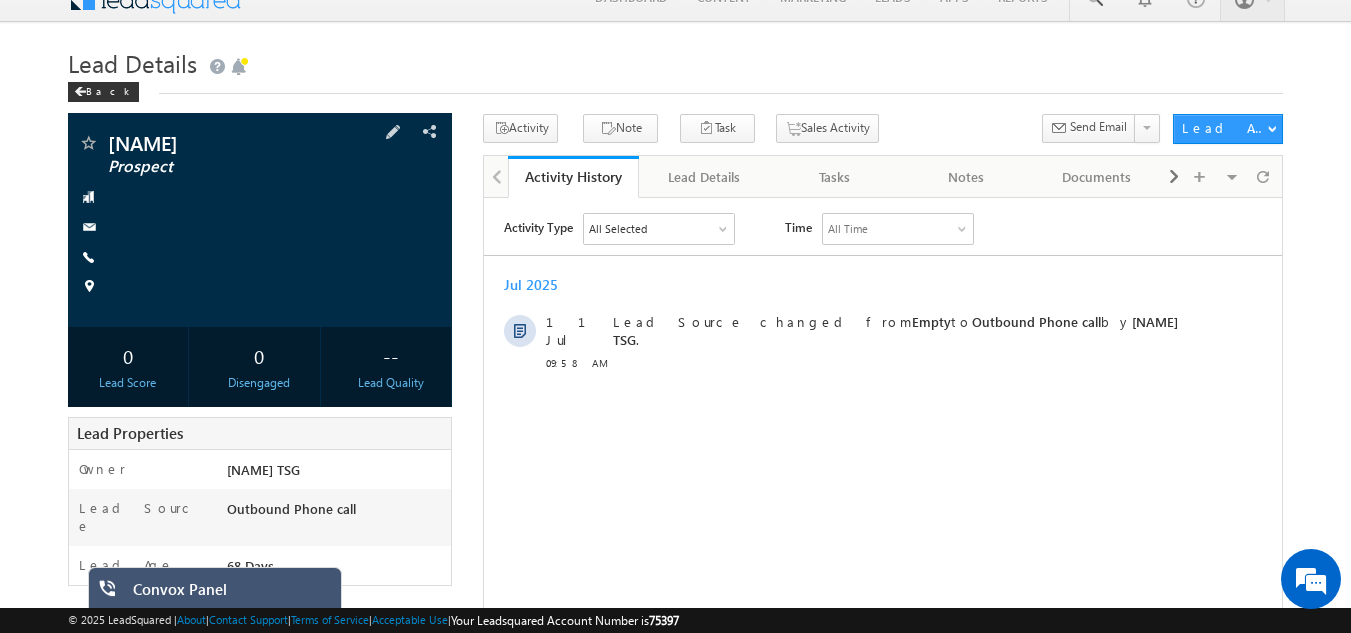 scroll, scrollTop: 26, scrollLeft: 0, axis: vertical 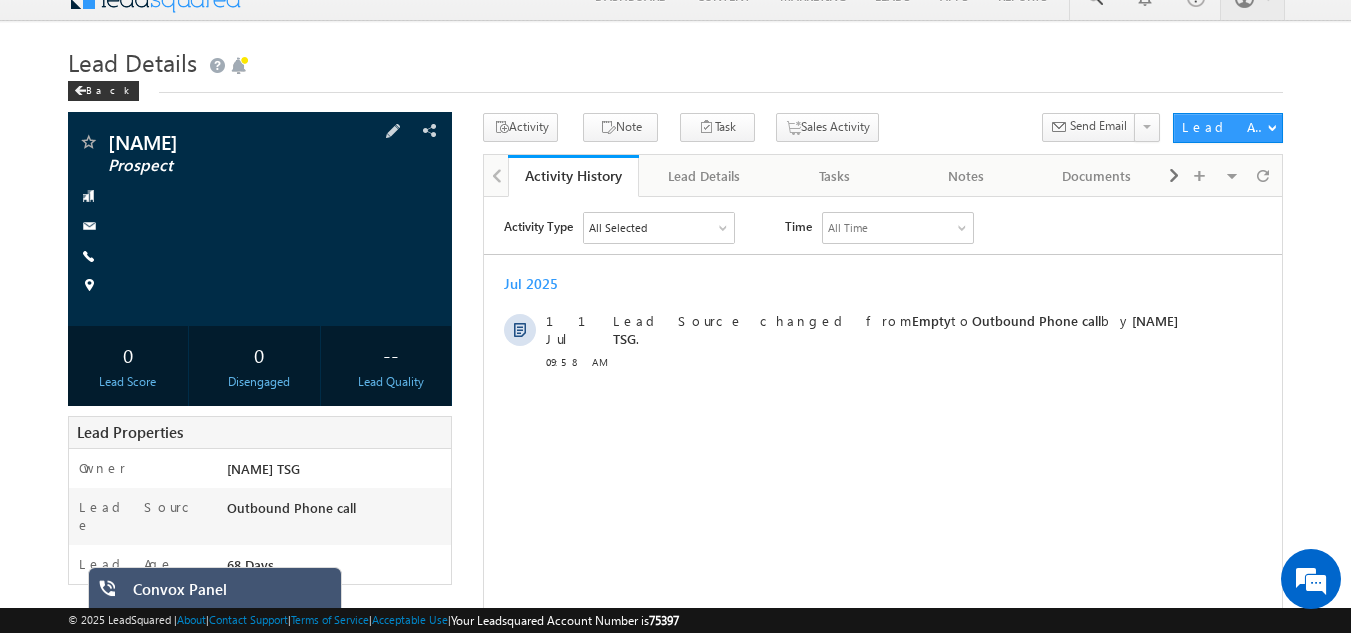 click at bounding box center (88, 256) 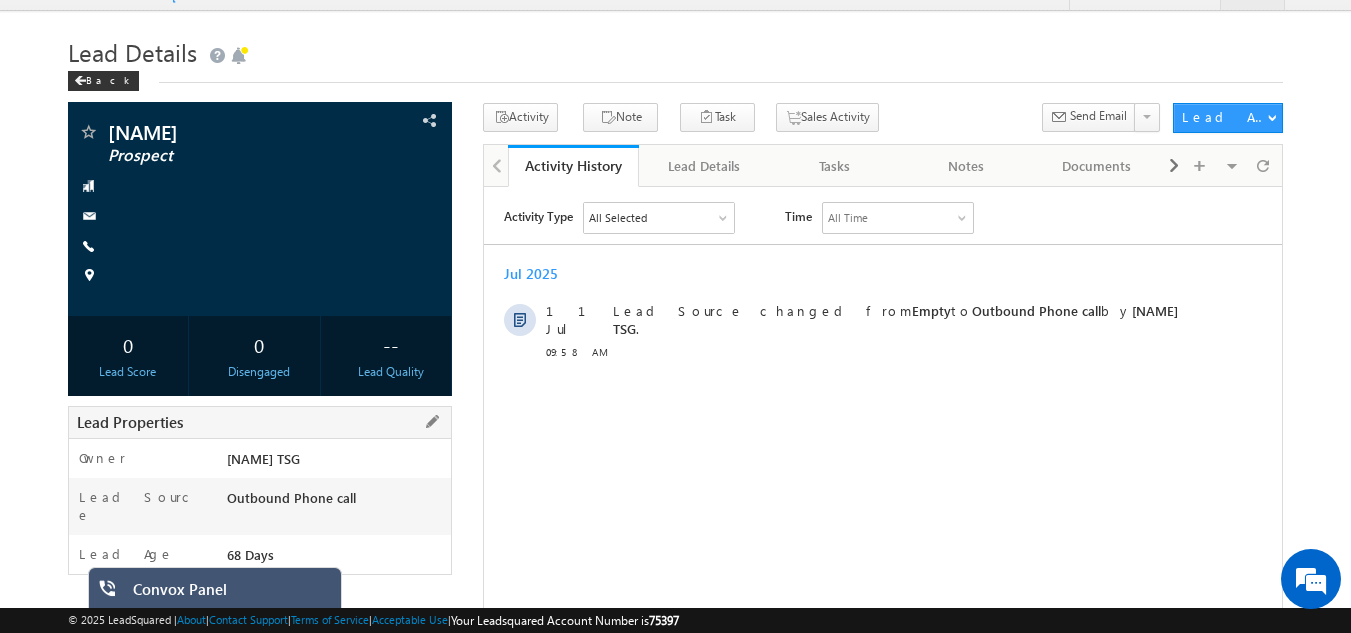 scroll, scrollTop: 35, scrollLeft: 0, axis: vertical 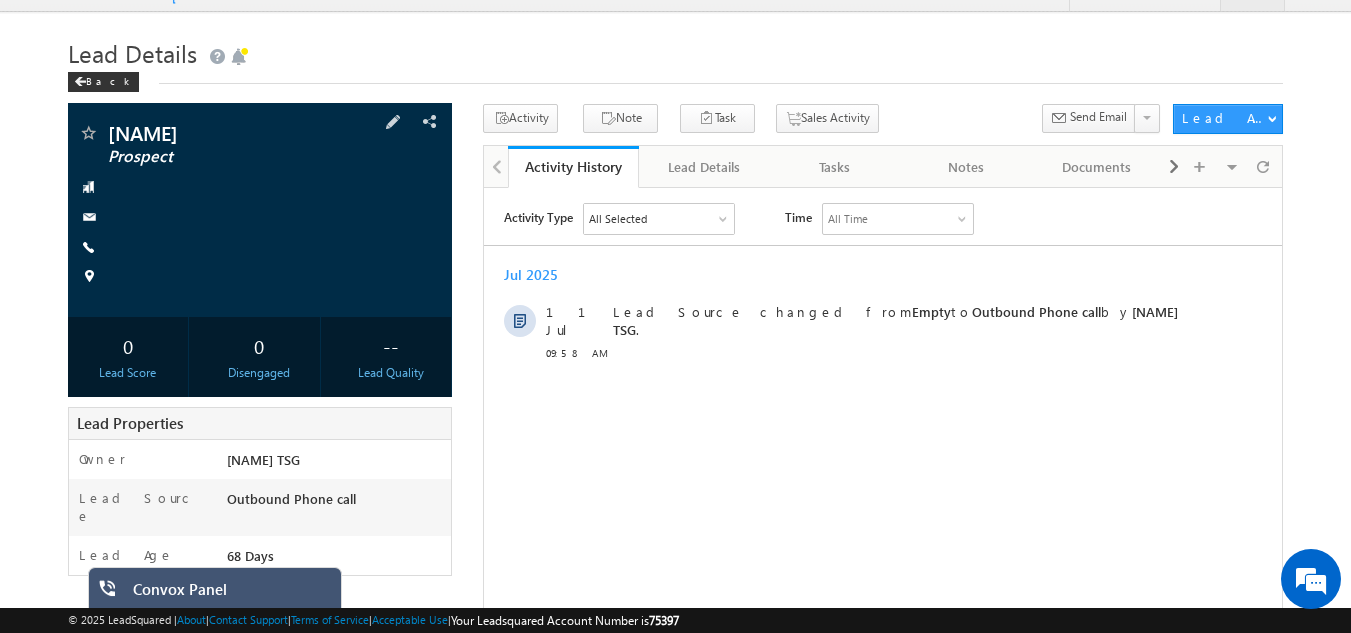 click at bounding box center [88, 247] 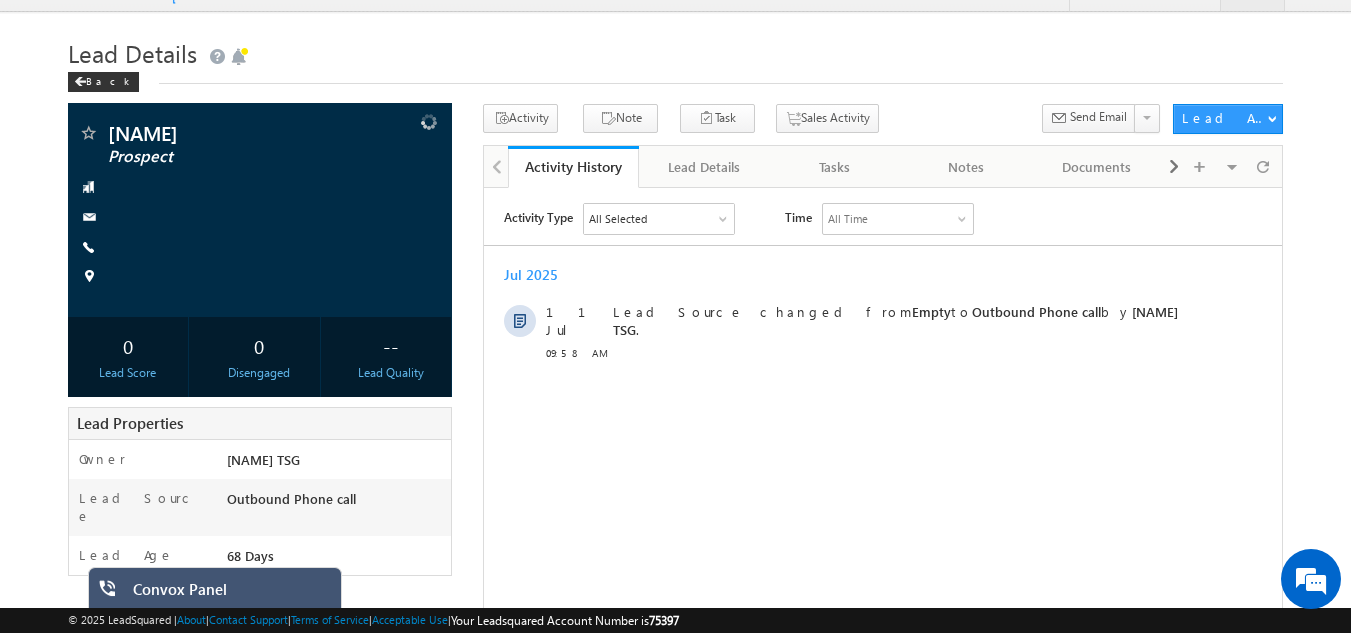 click at bounding box center [88, 247] 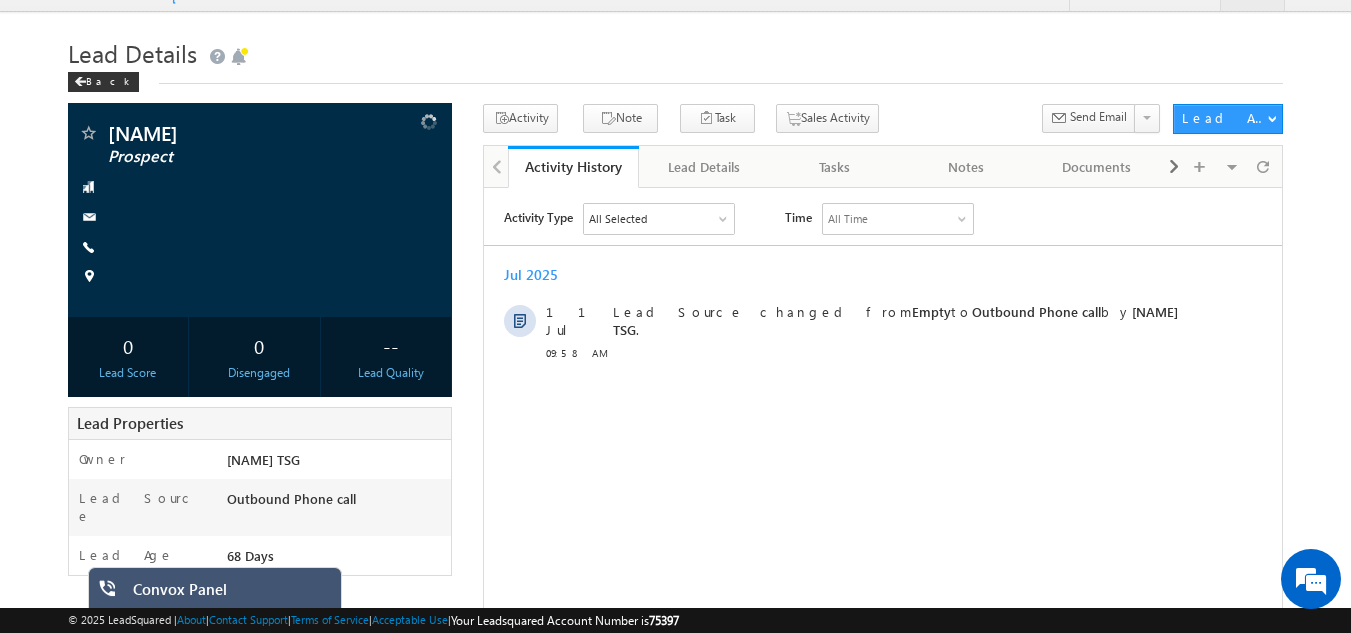 click at bounding box center [88, 247] 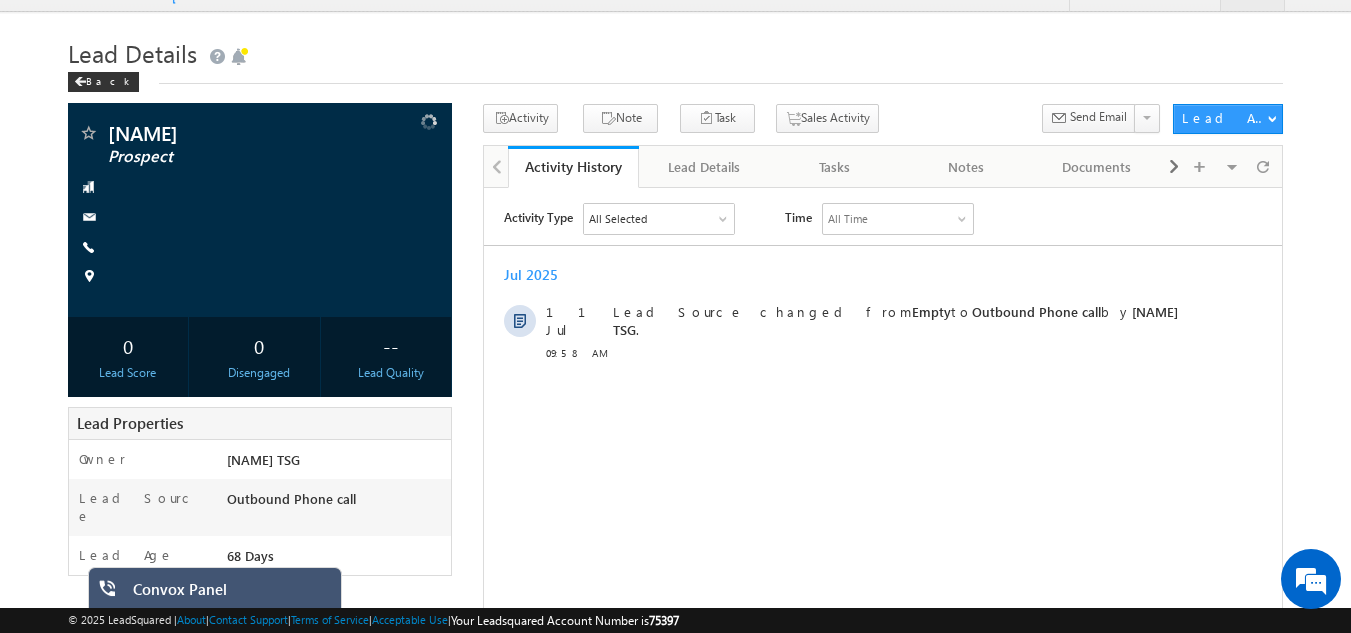 click at bounding box center [88, 247] 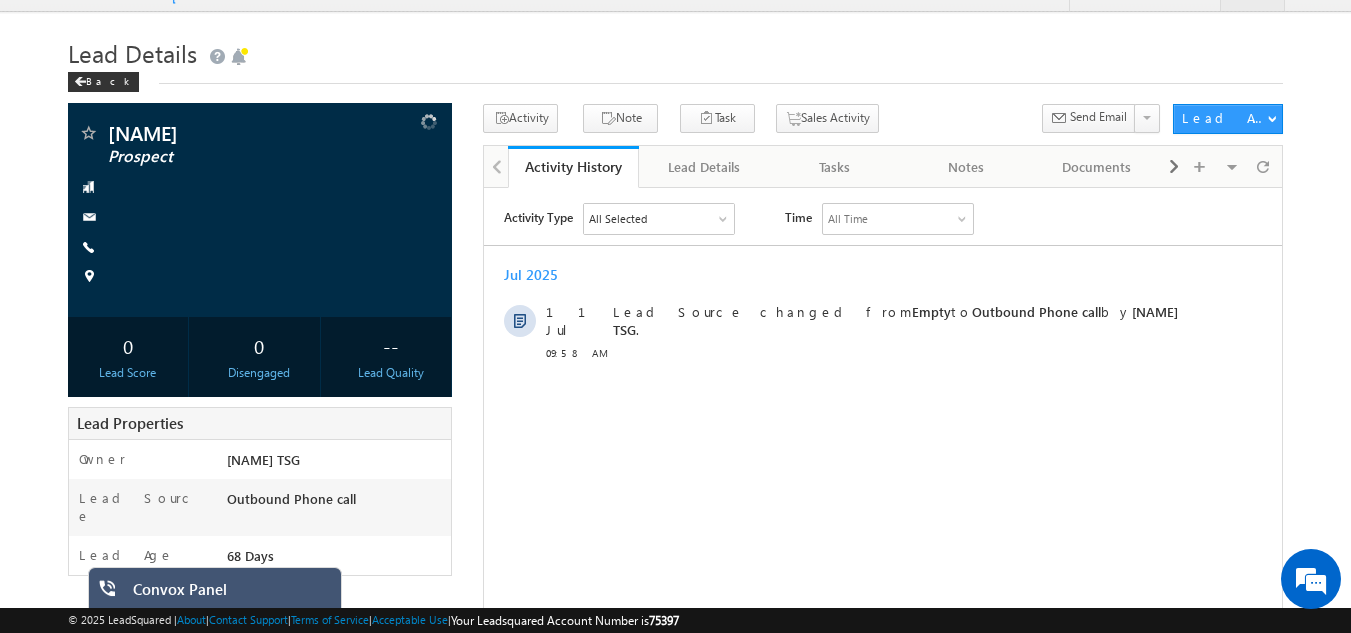 click at bounding box center [88, 247] 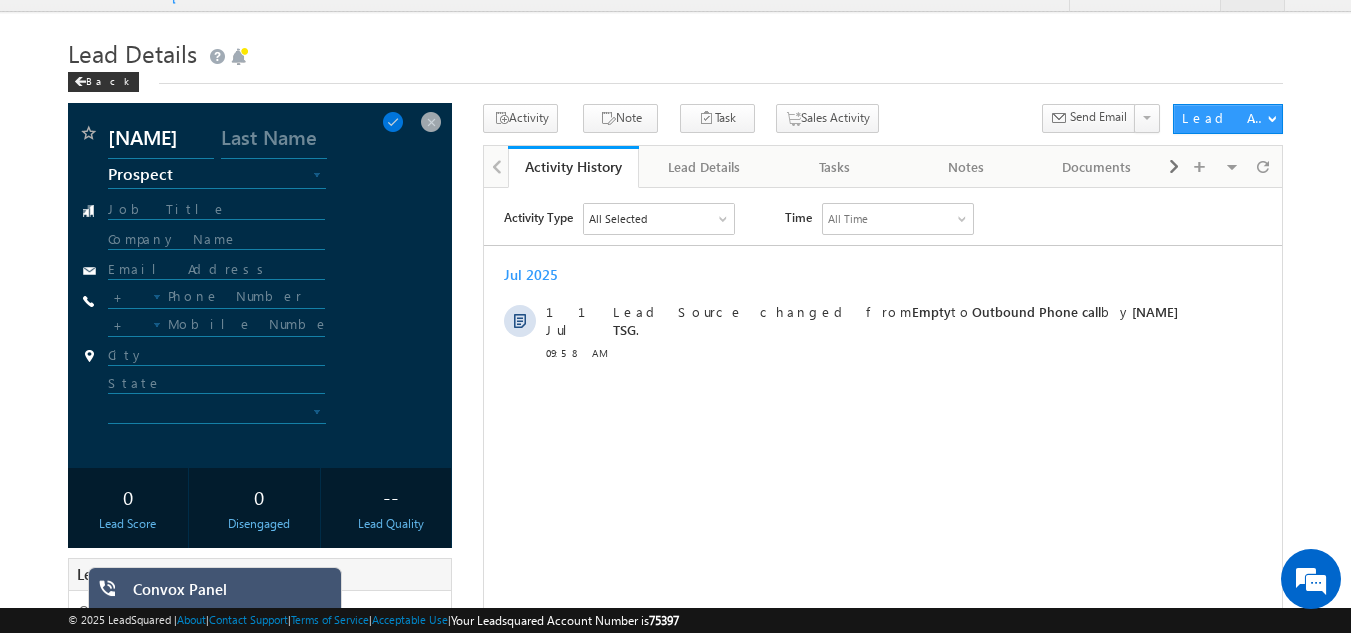 click on "Convox Panel" at bounding box center [230, 594] 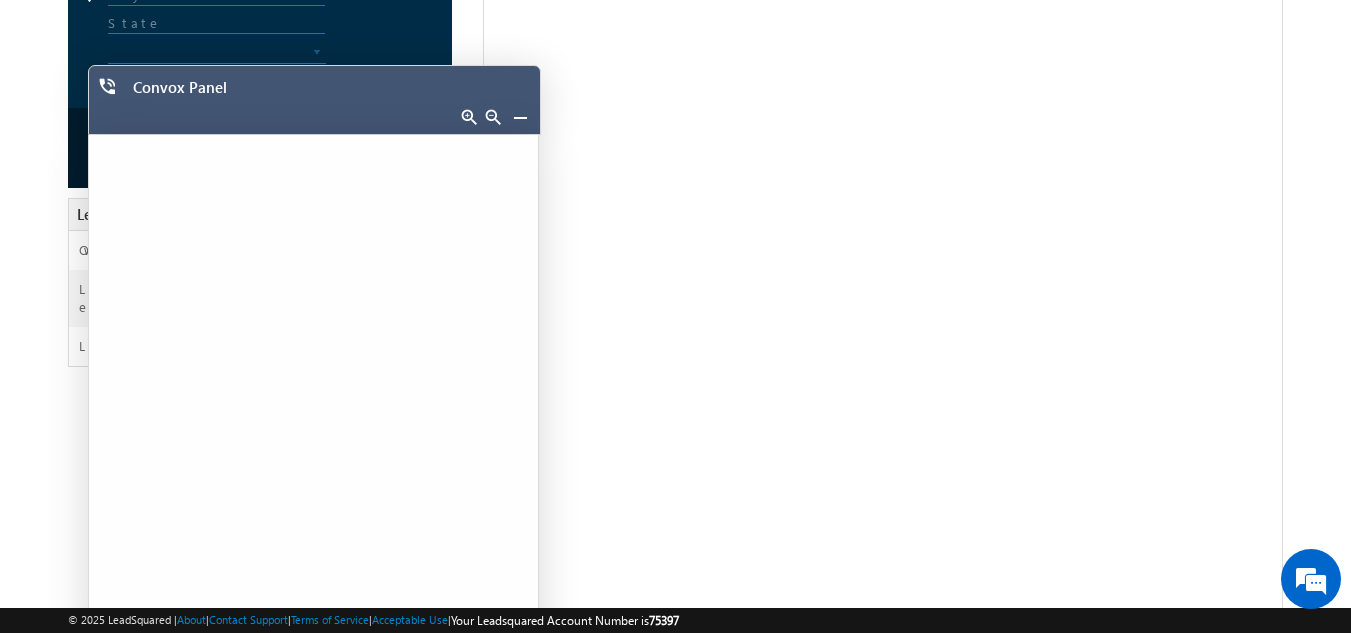 scroll, scrollTop: 396, scrollLeft: 0, axis: vertical 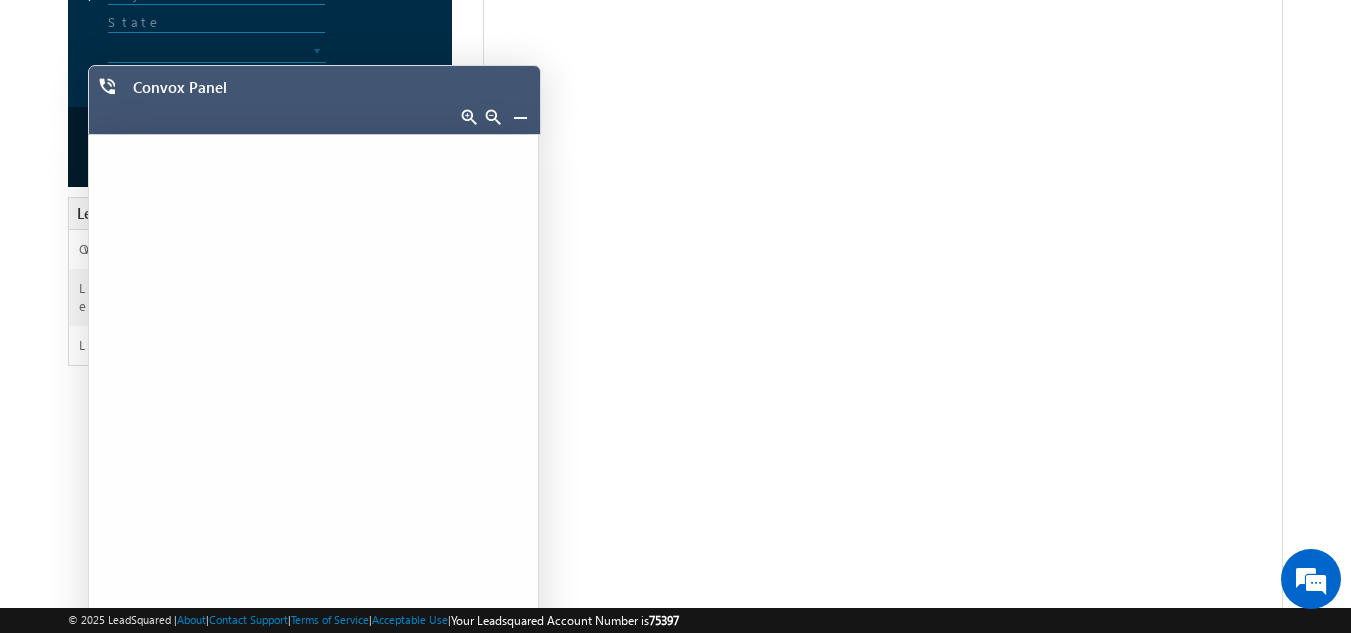 click at bounding box center (520, 117) 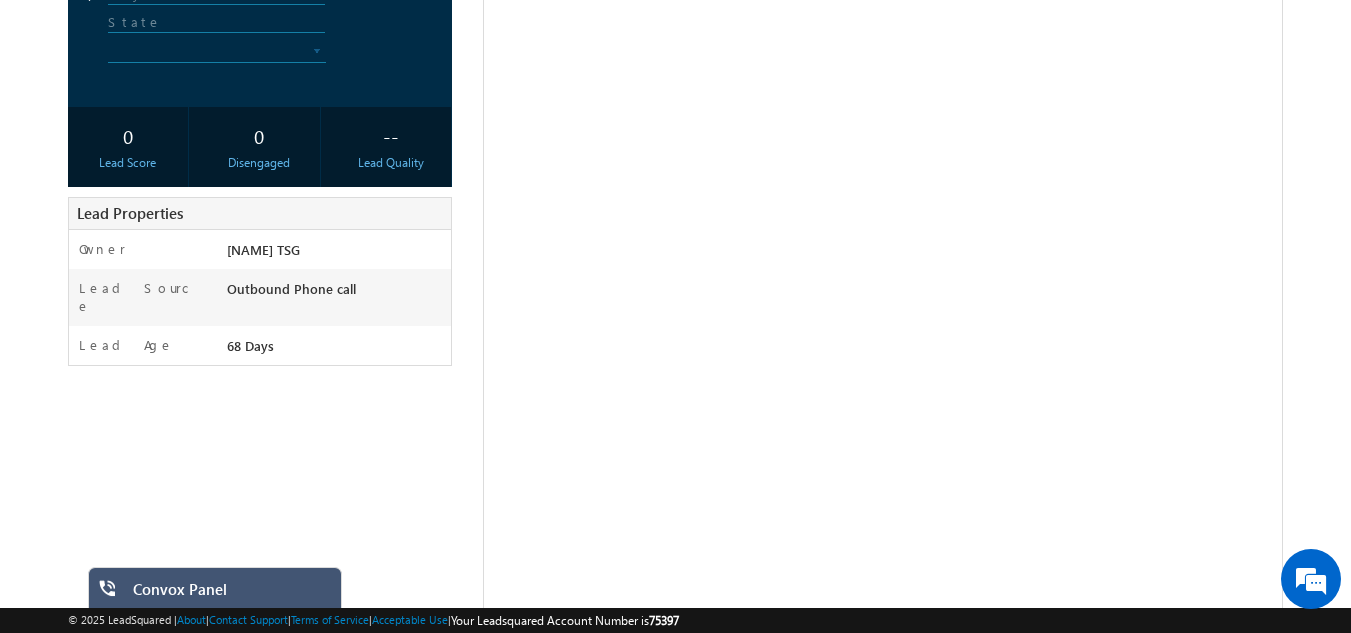 scroll, scrollTop: 0, scrollLeft: 0, axis: both 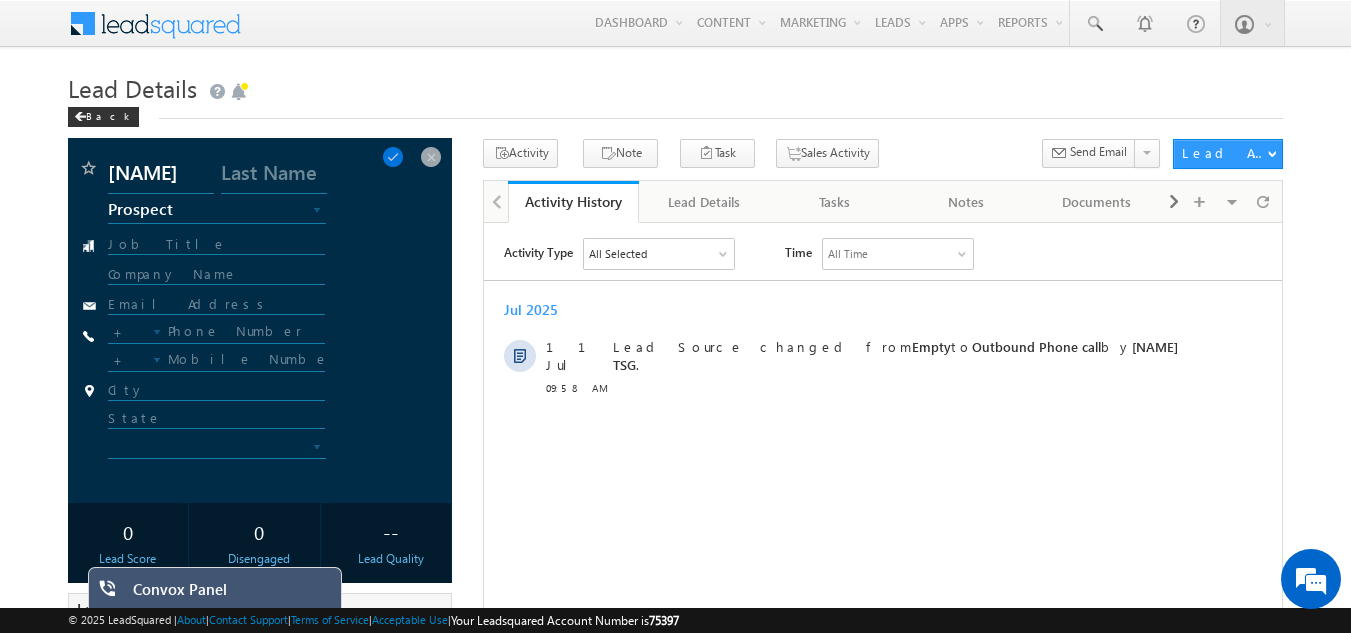 click on "Convox Panel" at bounding box center (230, 594) 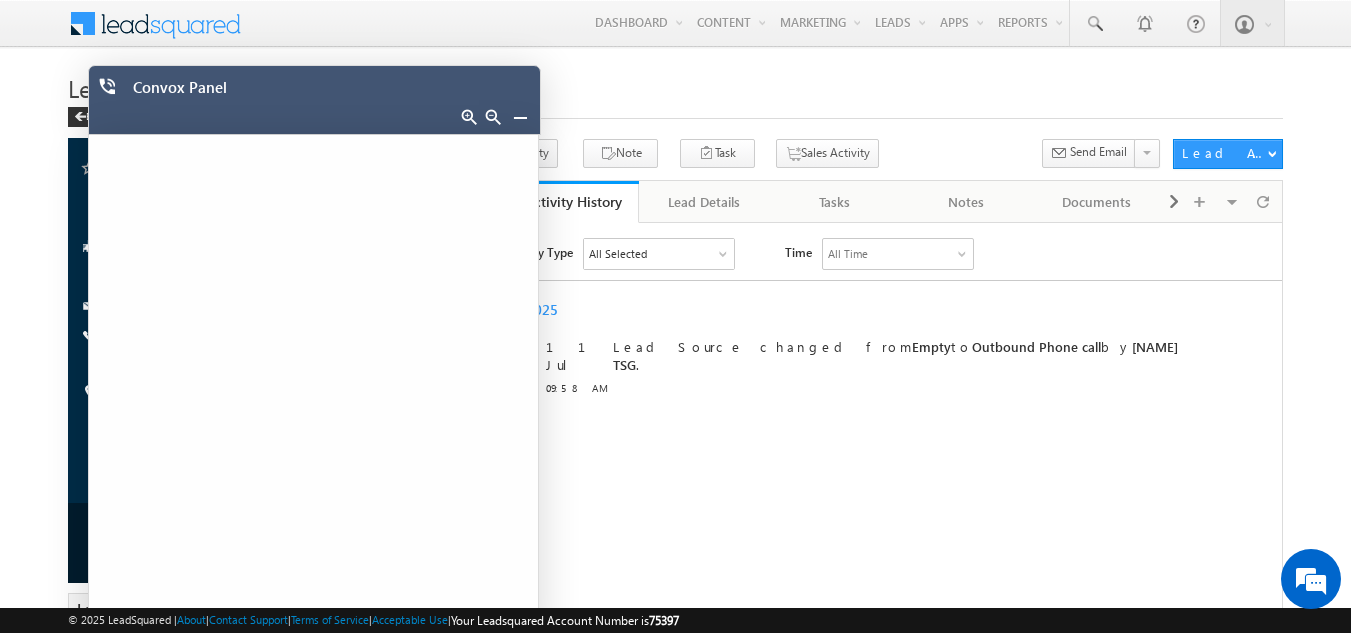 click at bounding box center (520, 117) 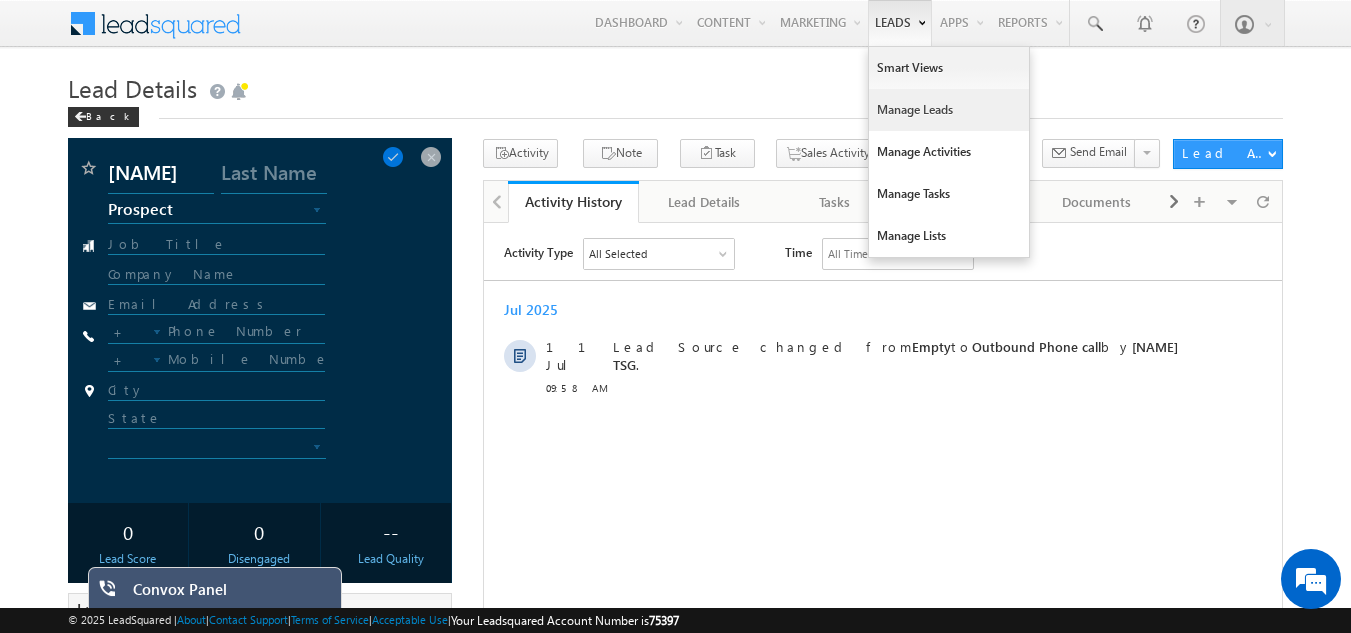 click on "Manage Leads" at bounding box center (949, 110) 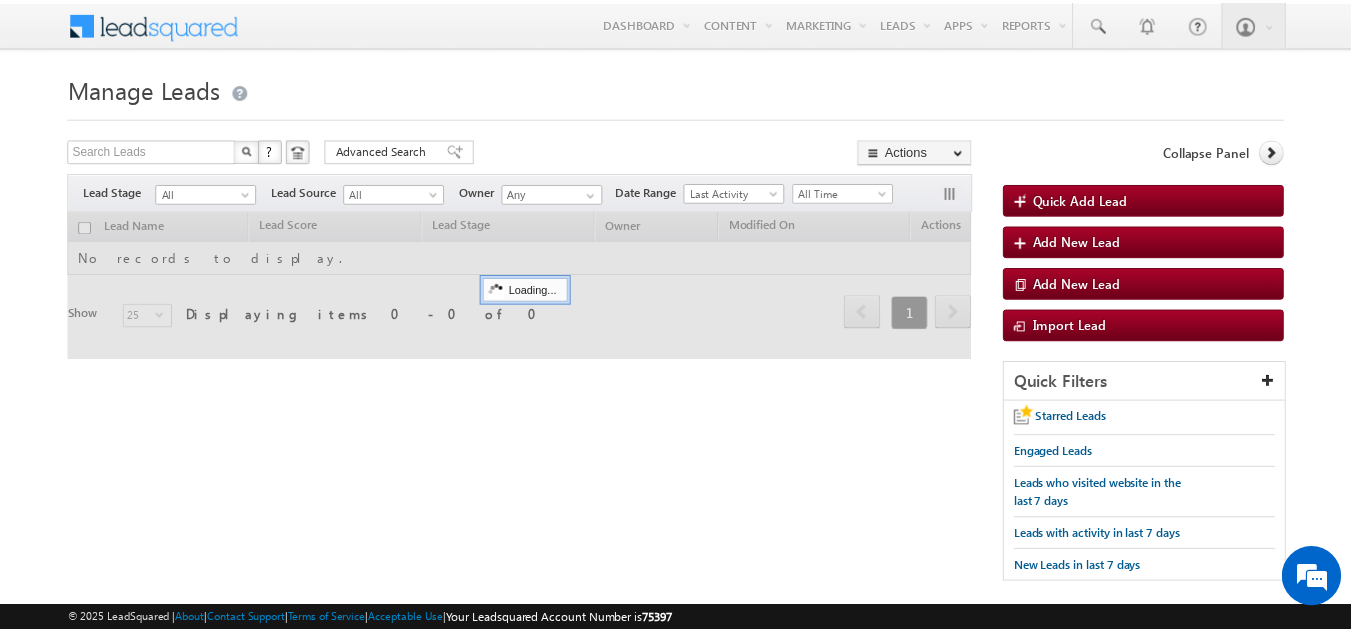 scroll, scrollTop: 0, scrollLeft: 0, axis: both 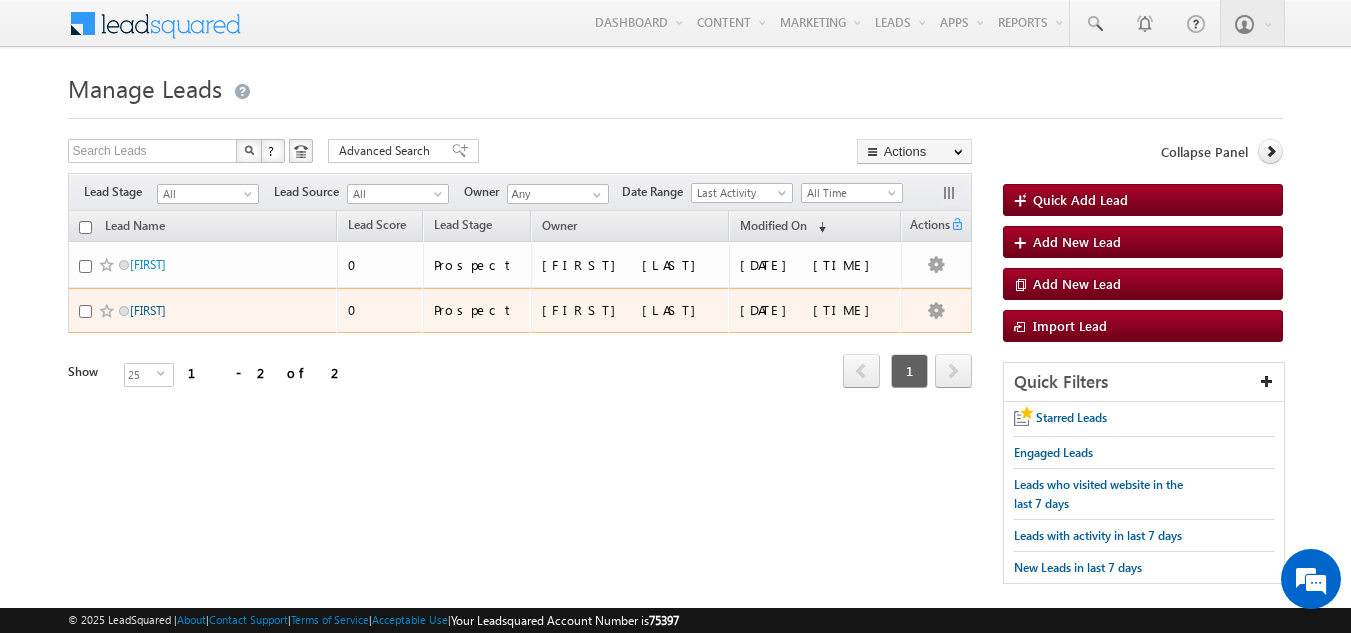 click on "rajganesh" at bounding box center (148, 310) 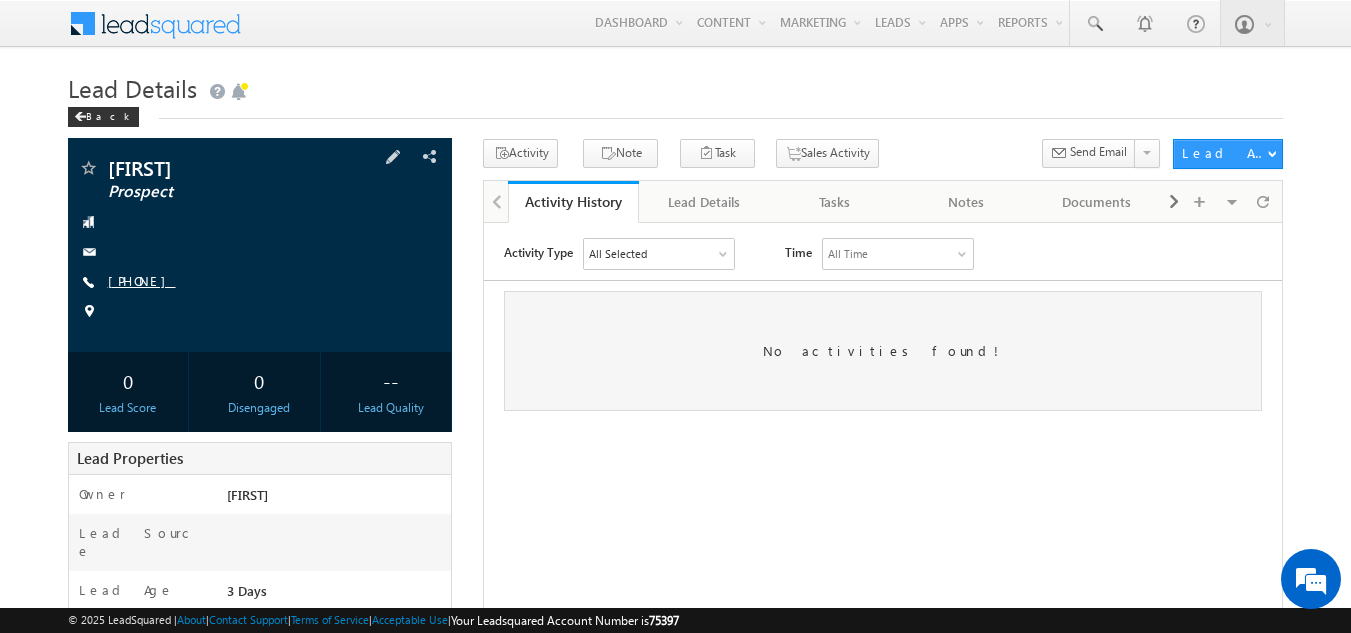 scroll, scrollTop: 0, scrollLeft: 0, axis: both 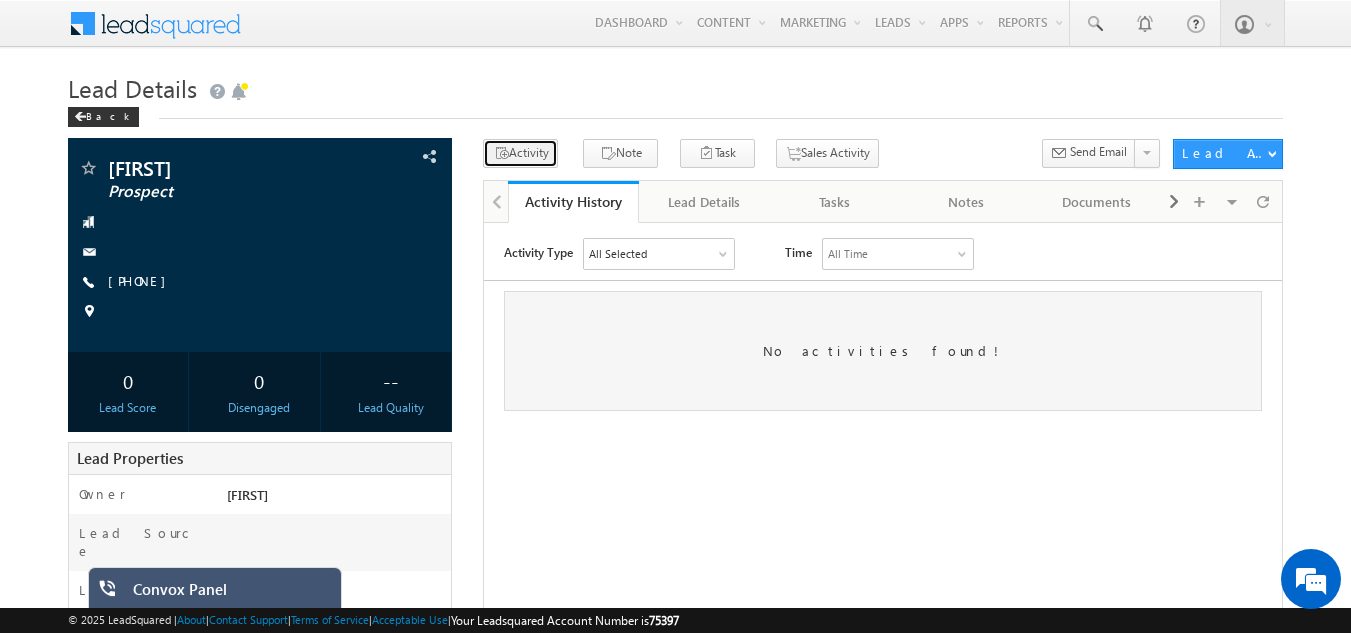 click on "Activity" at bounding box center (520, 153) 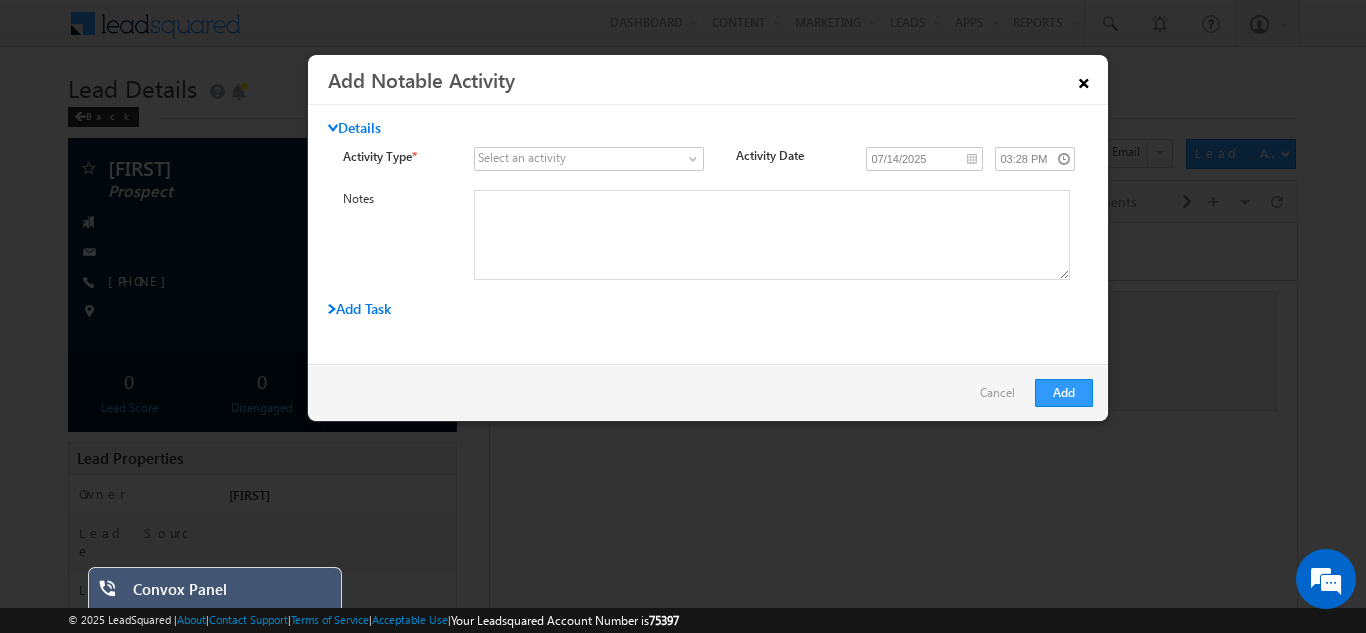 click on "×" at bounding box center [1084, 79] 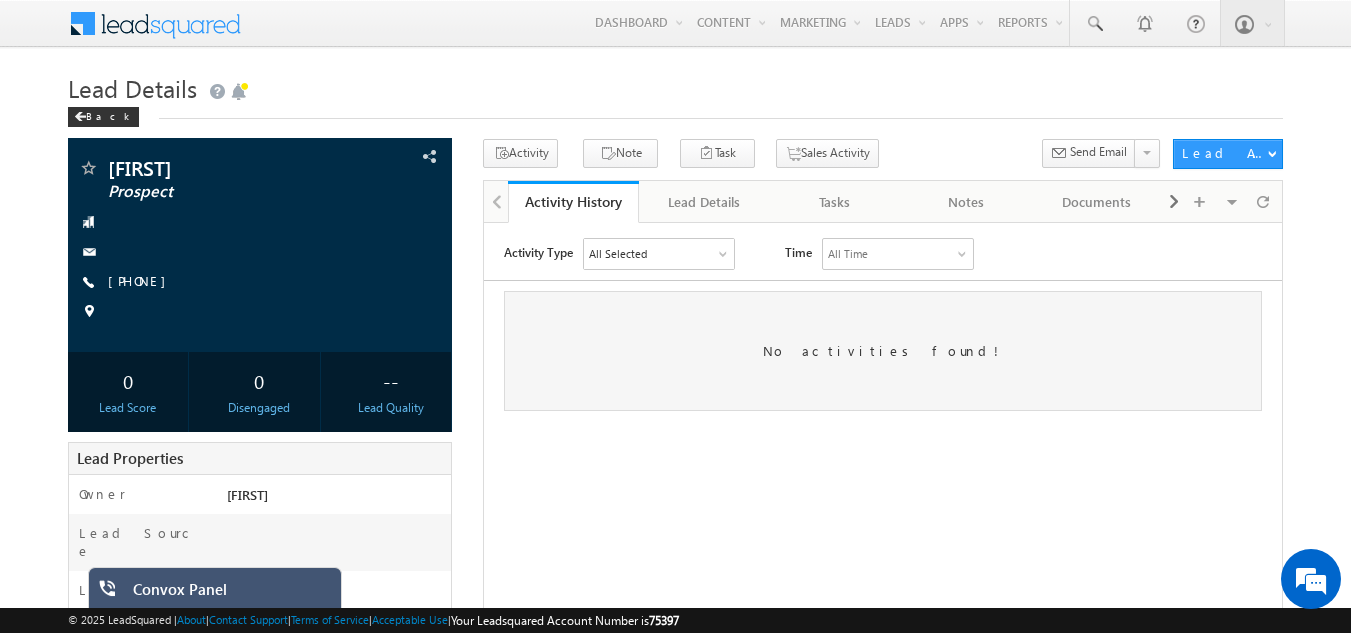 scroll, scrollTop: 0, scrollLeft: 0, axis: both 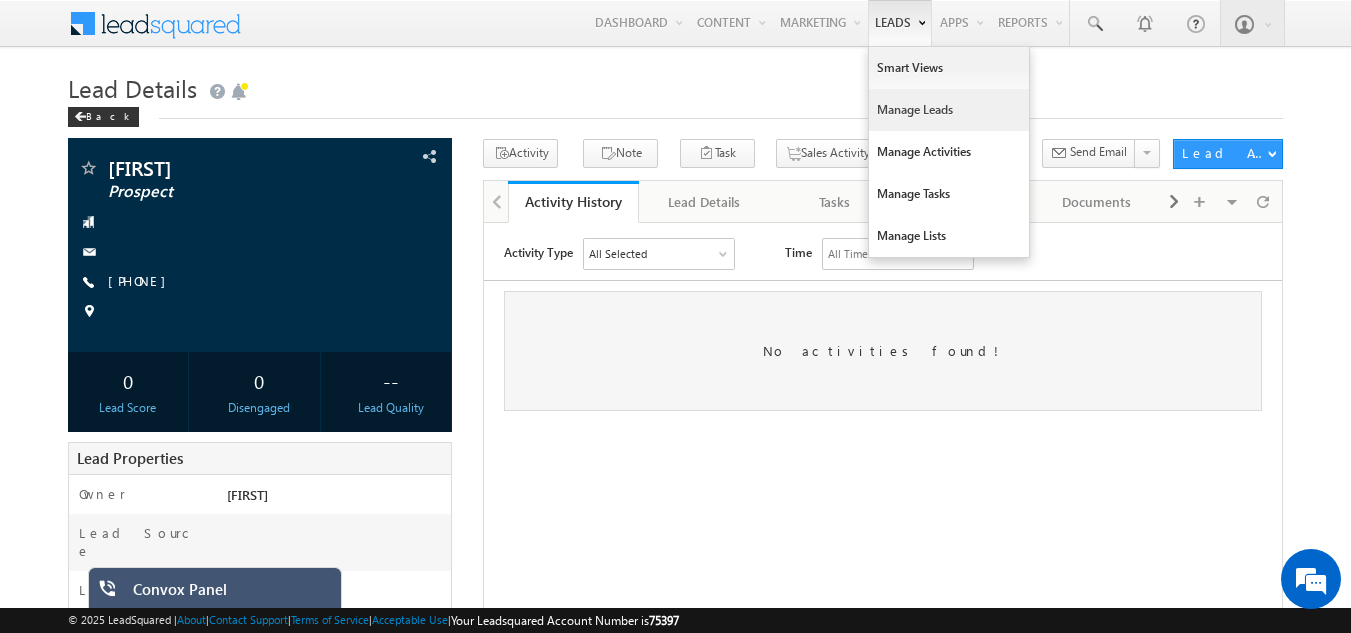 click on "Manage Leads" at bounding box center [949, 110] 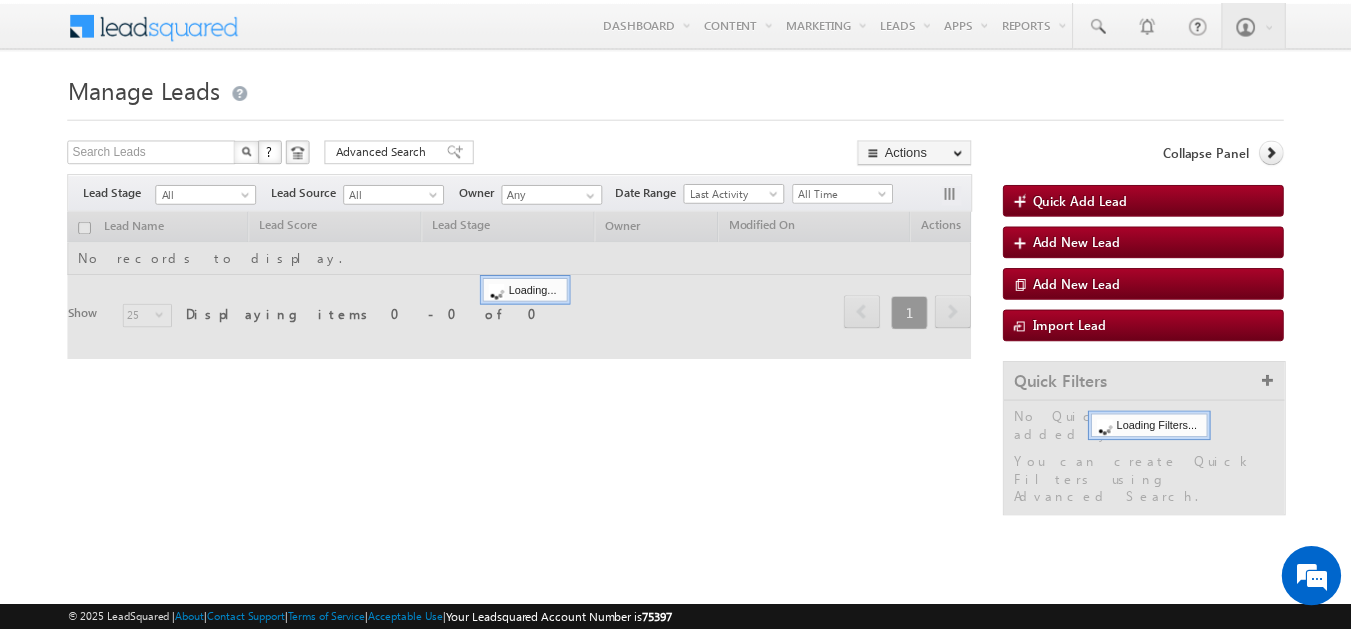 scroll, scrollTop: 0, scrollLeft: 0, axis: both 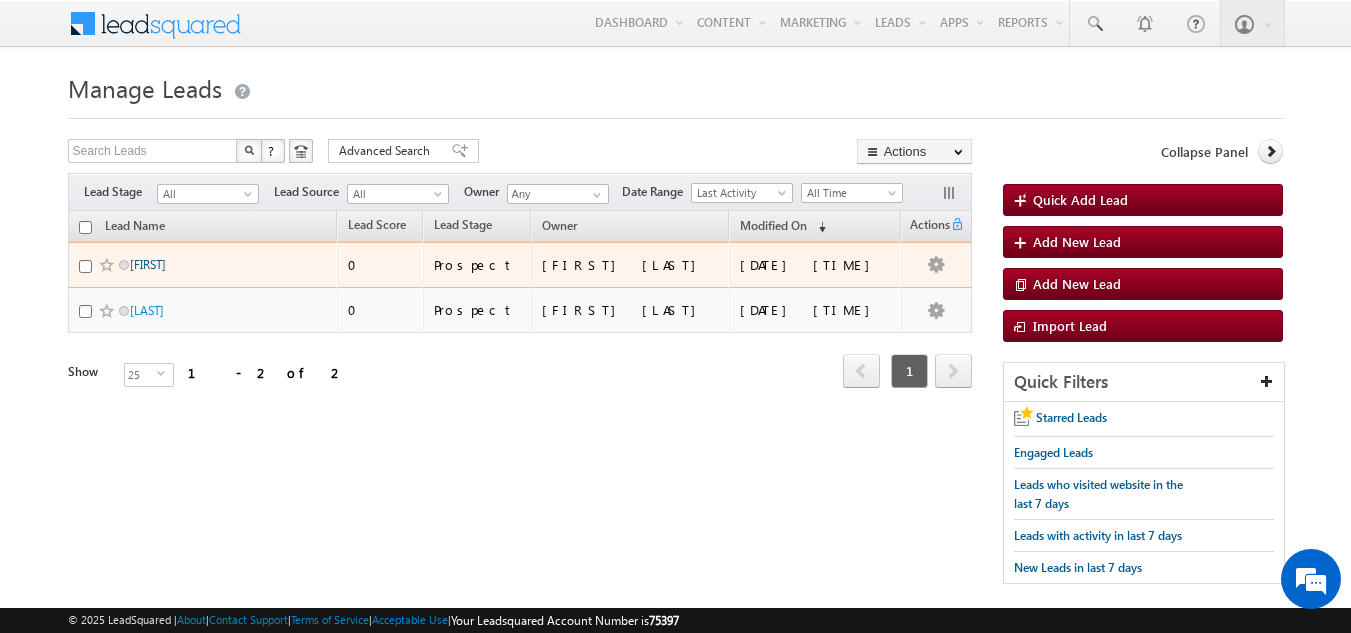 click on "Anusha" at bounding box center (148, 264) 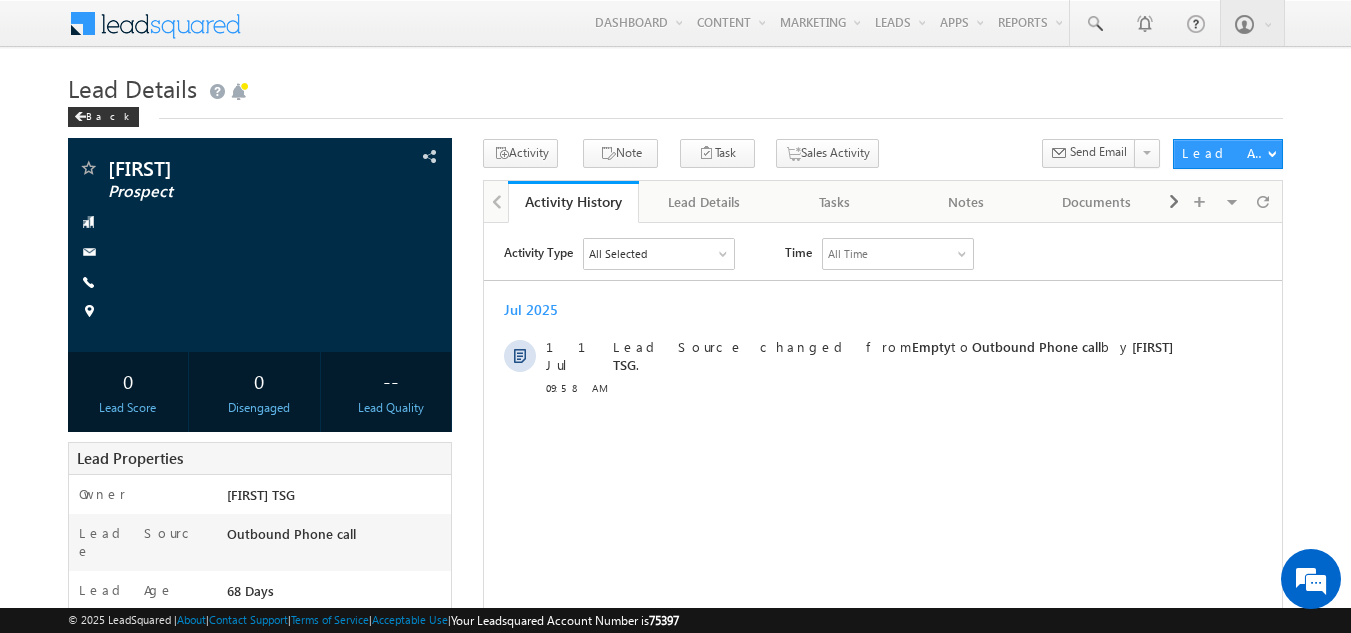 scroll, scrollTop: 0, scrollLeft: 0, axis: both 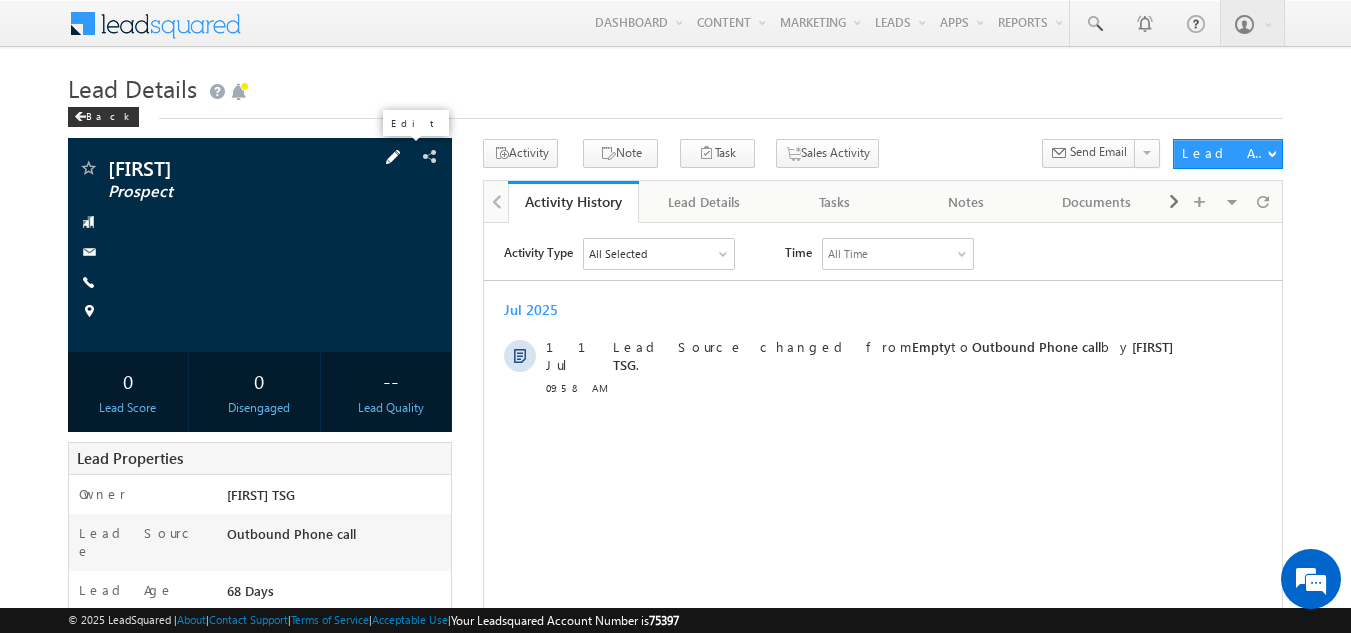 click at bounding box center [393, 157] 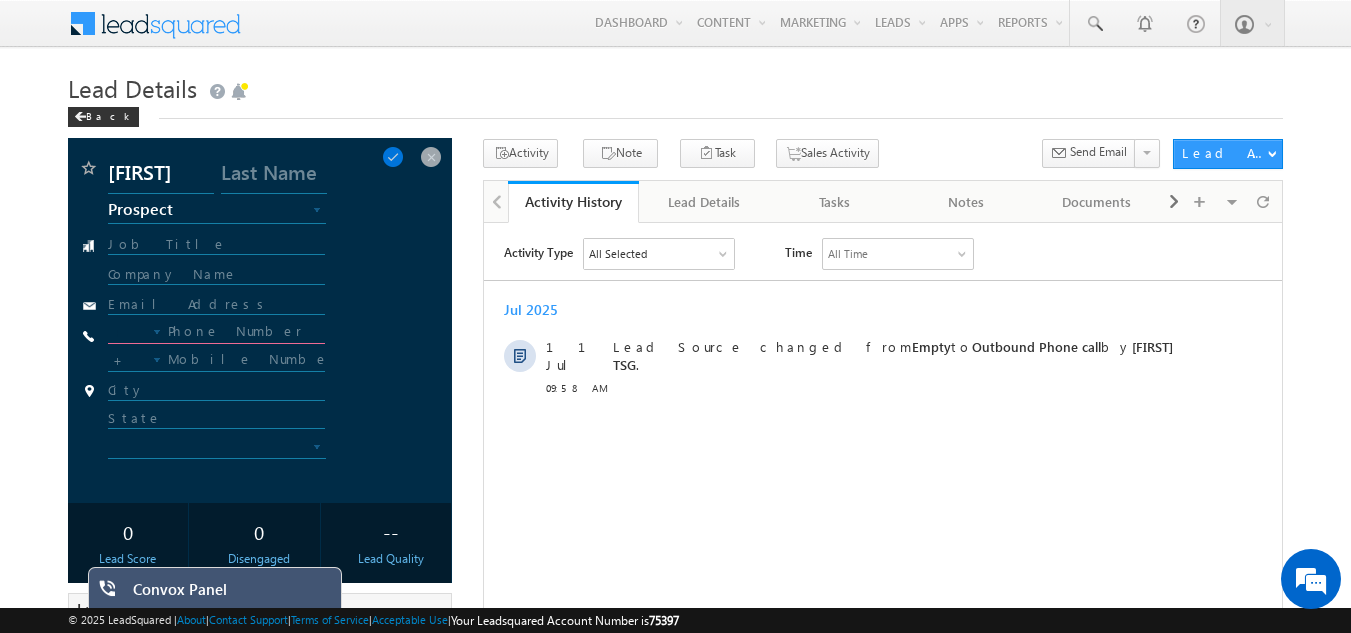 click at bounding box center (217, 332) 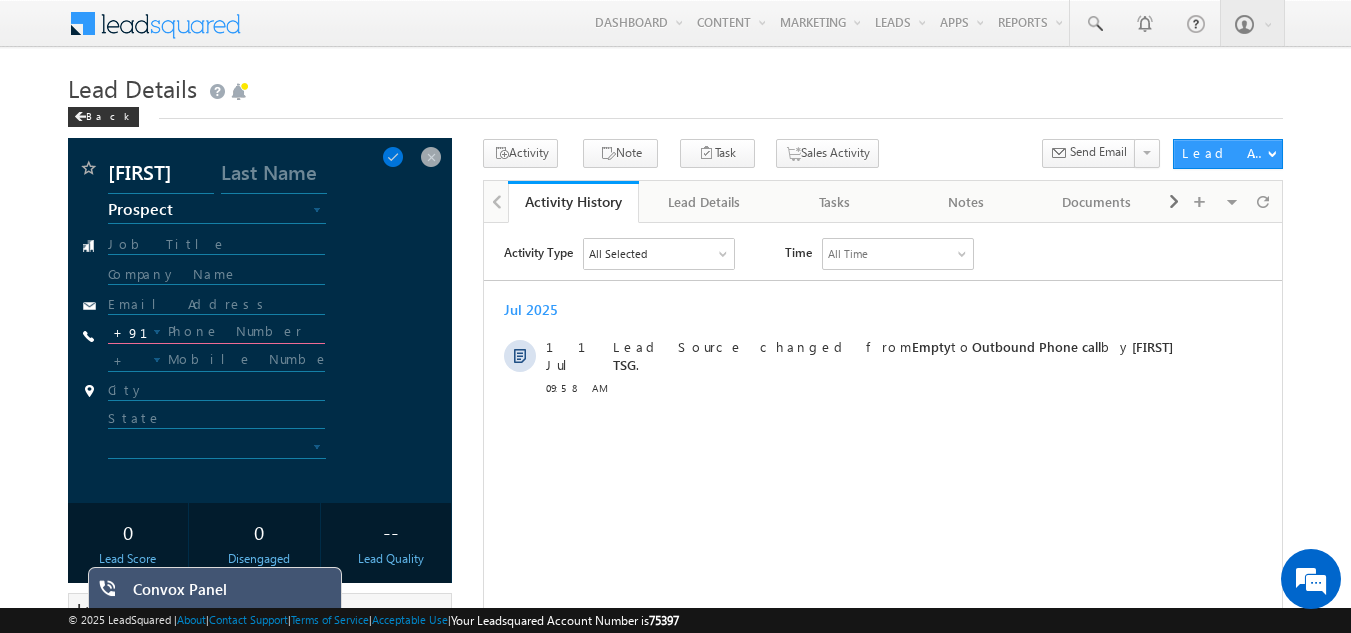 type on "+91" 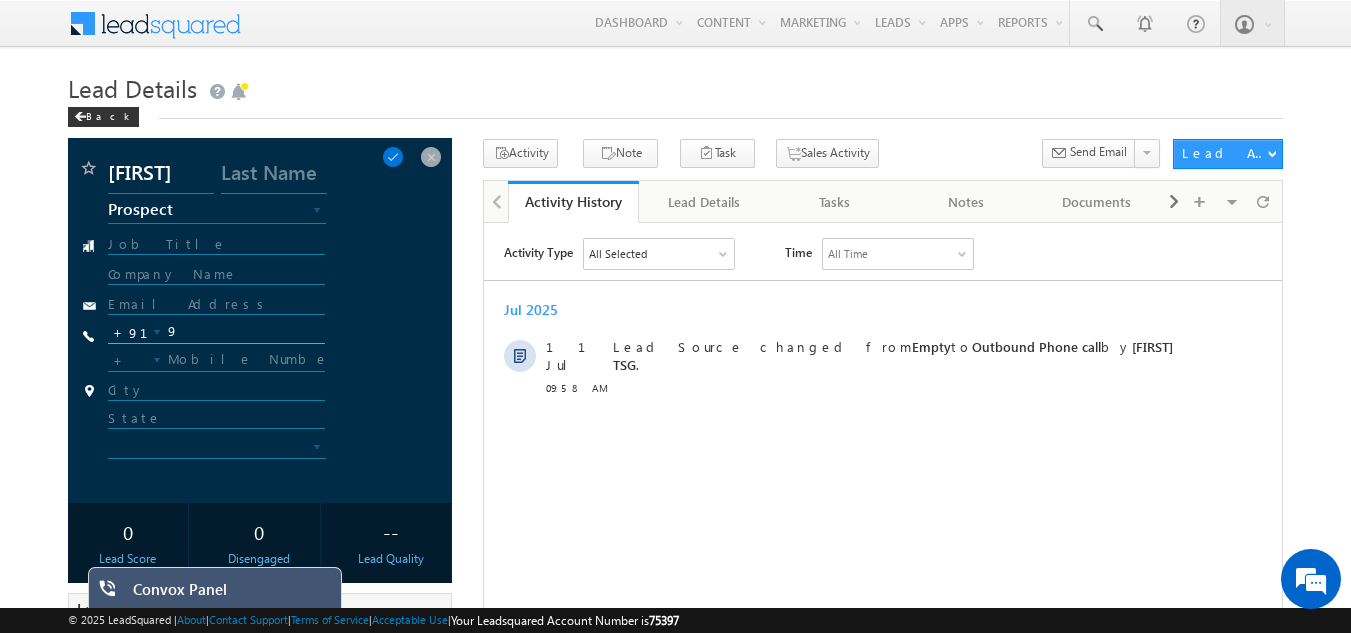 scroll, scrollTop: 0, scrollLeft: 0, axis: both 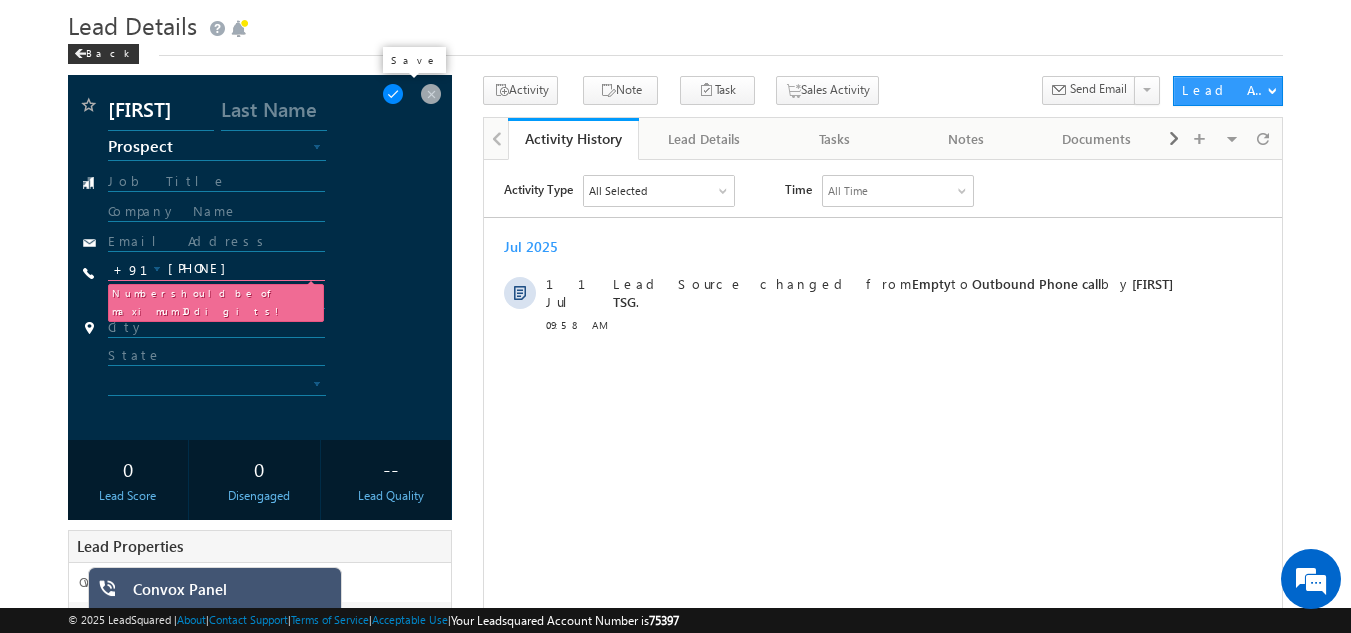 click at bounding box center (393, 94) 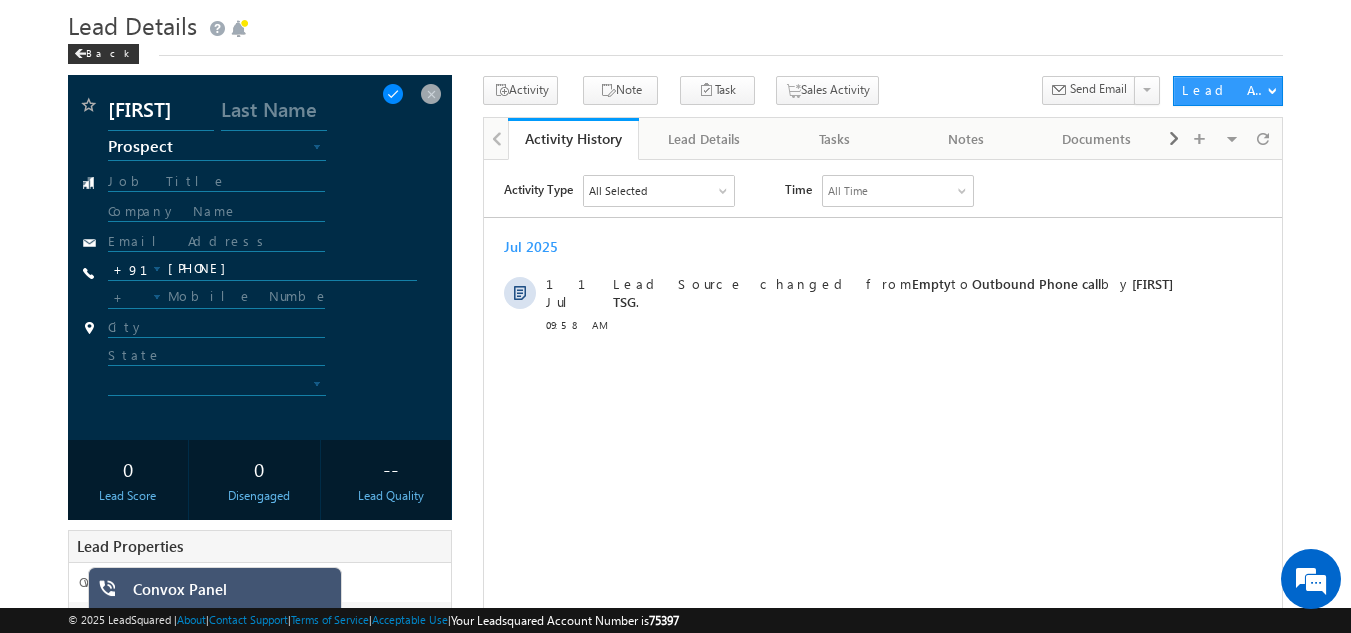 click at bounding box center [393, 94] 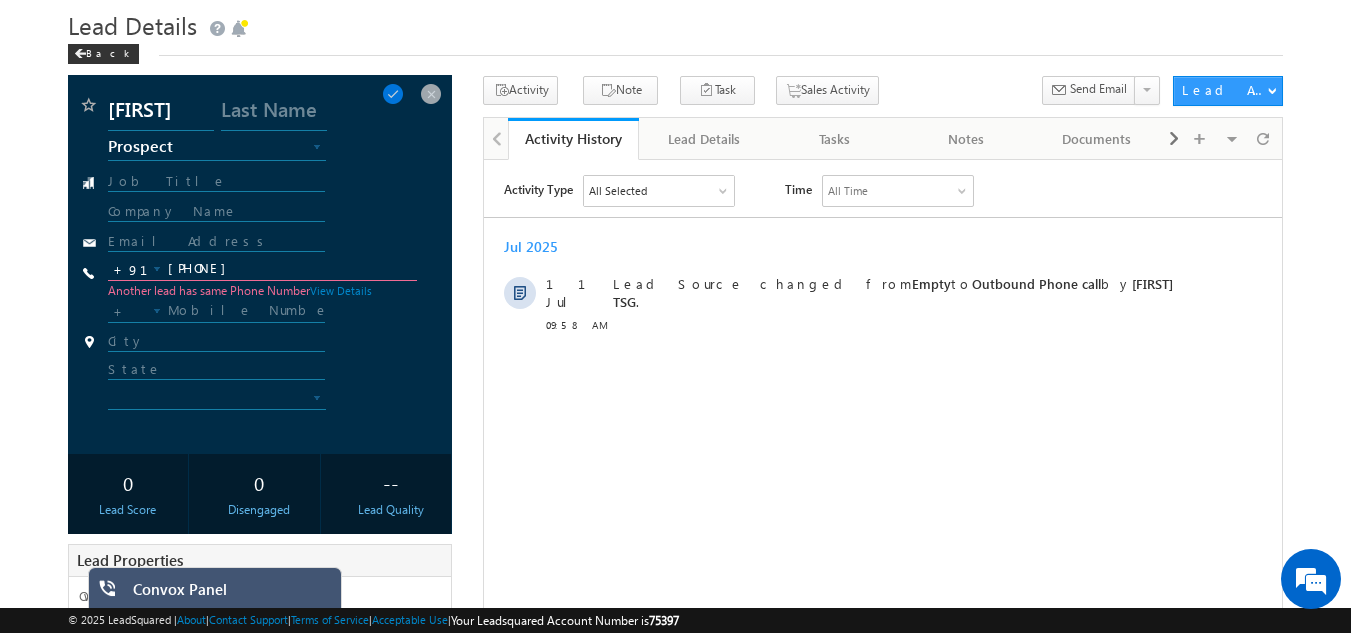 click on "9390115335" at bounding box center [263, 269] 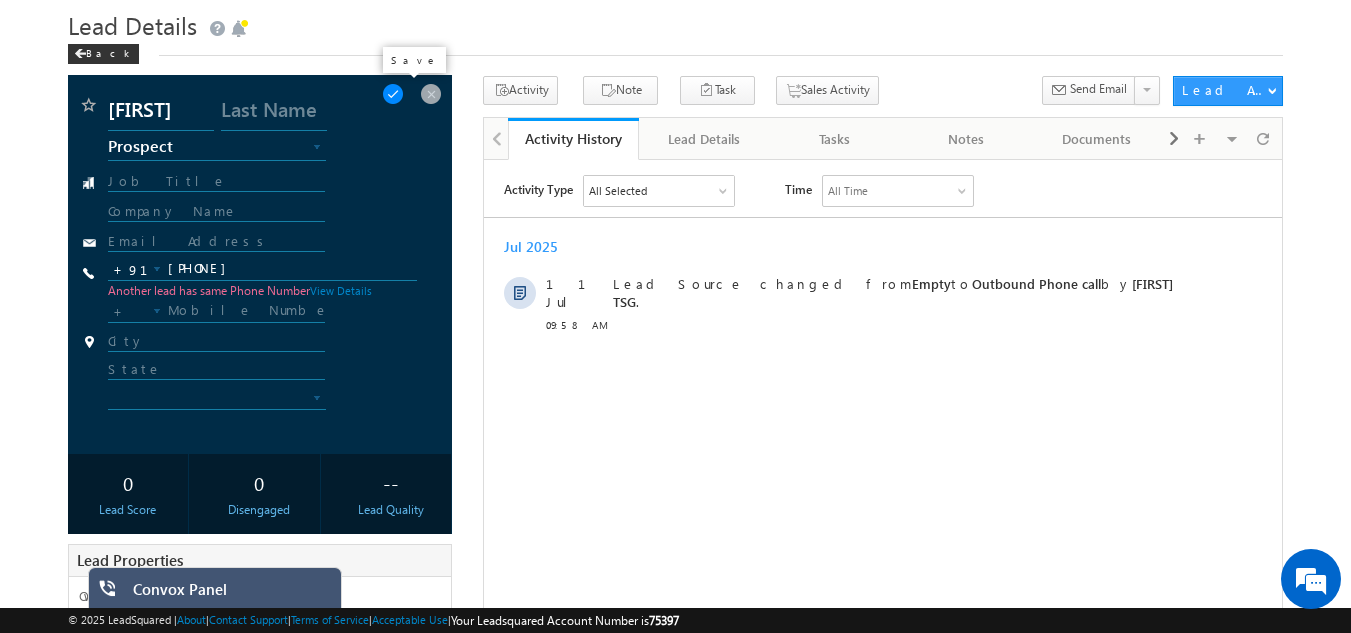 click at bounding box center (393, 94) 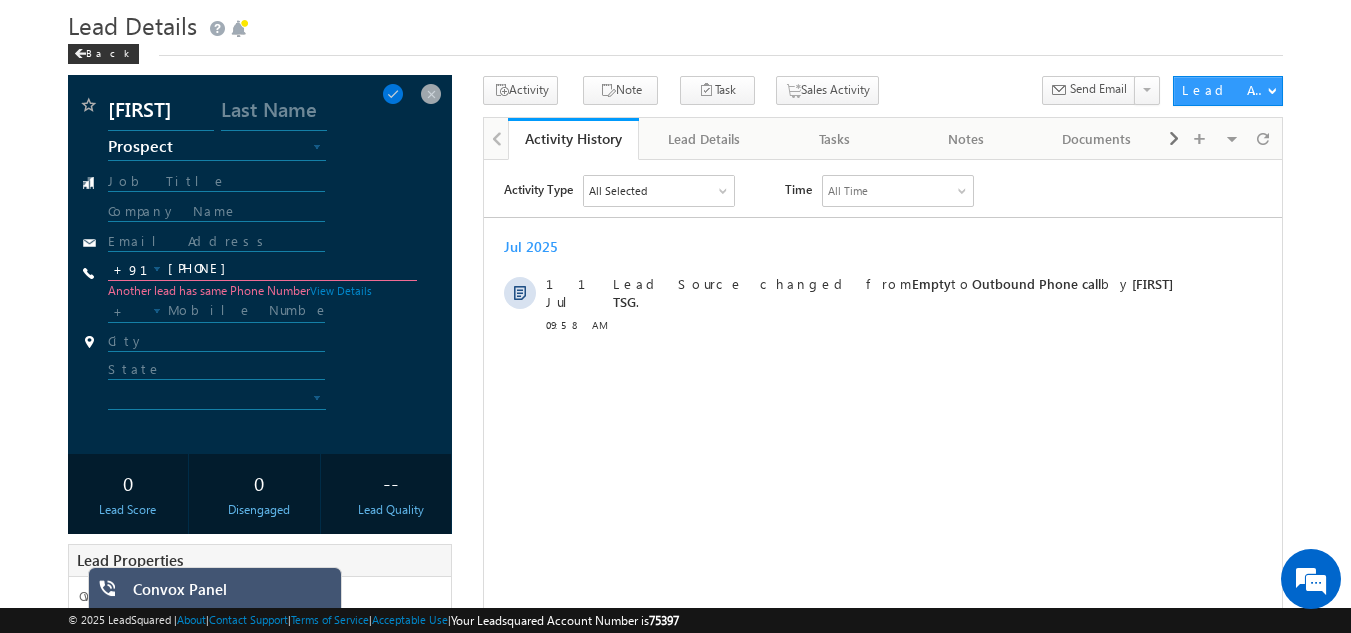 click on "9502066669" at bounding box center (263, 269) 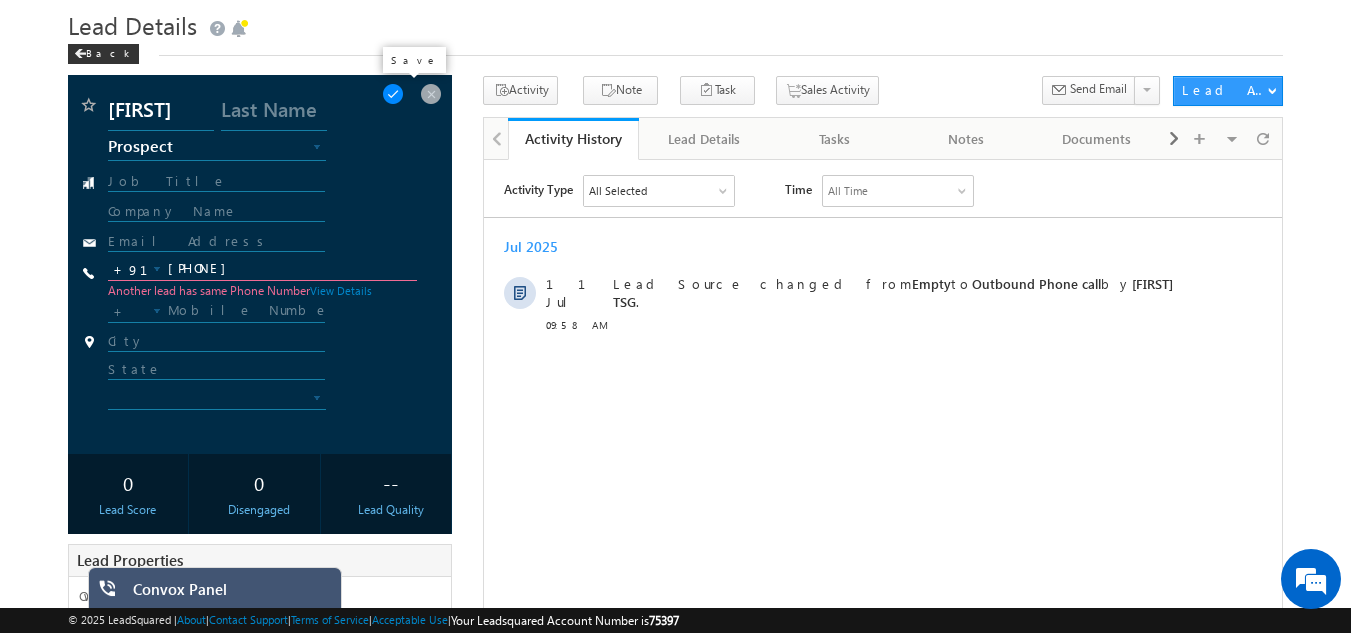 type on "9390114224" 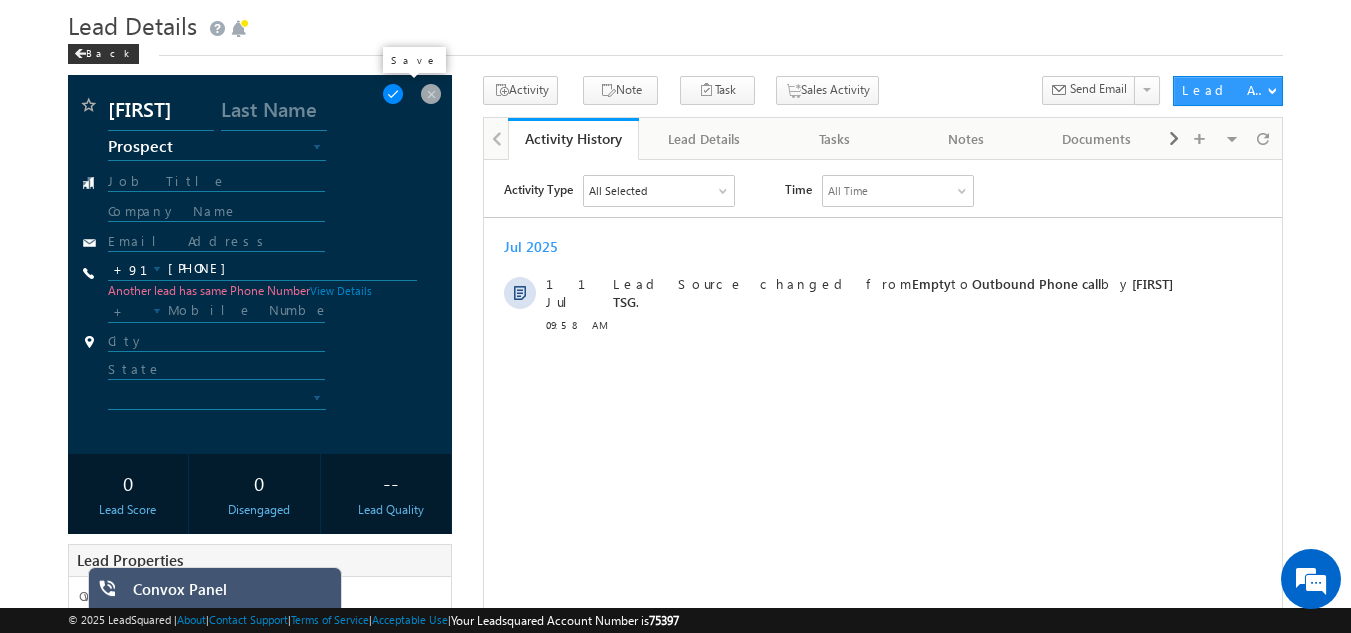 click at bounding box center (393, 94) 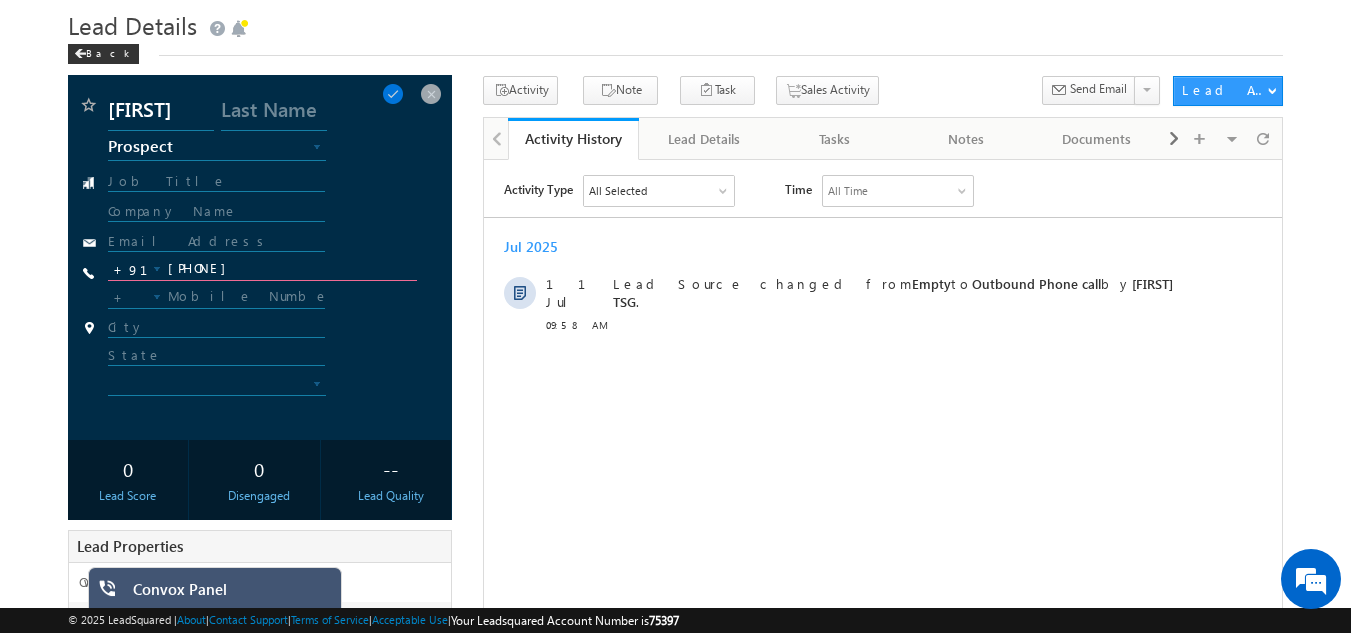 click at bounding box center [263, 247] 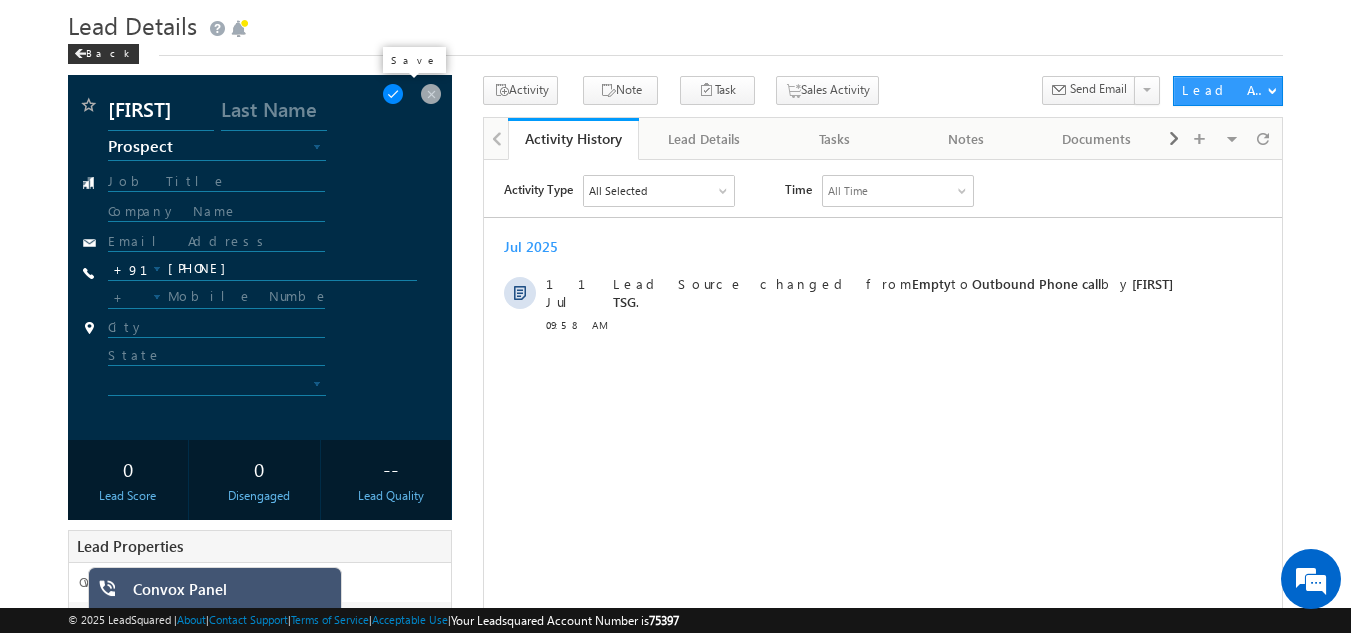 click at bounding box center (393, 94) 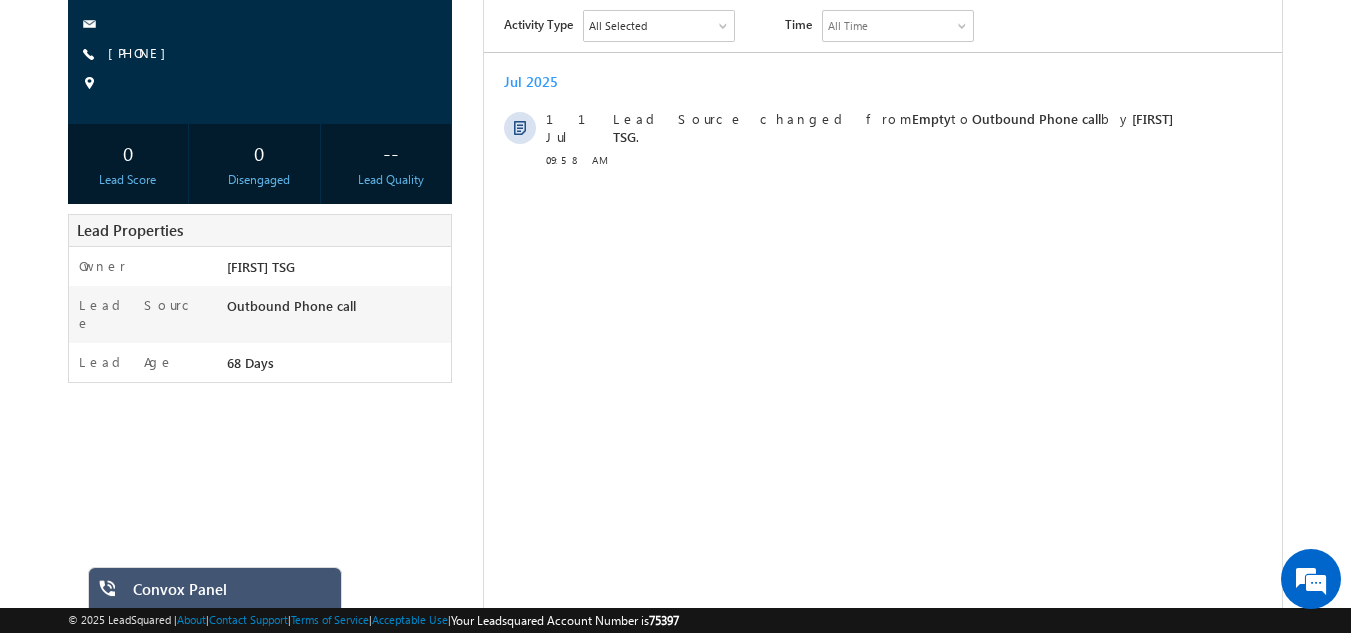 scroll, scrollTop: 0, scrollLeft: 0, axis: both 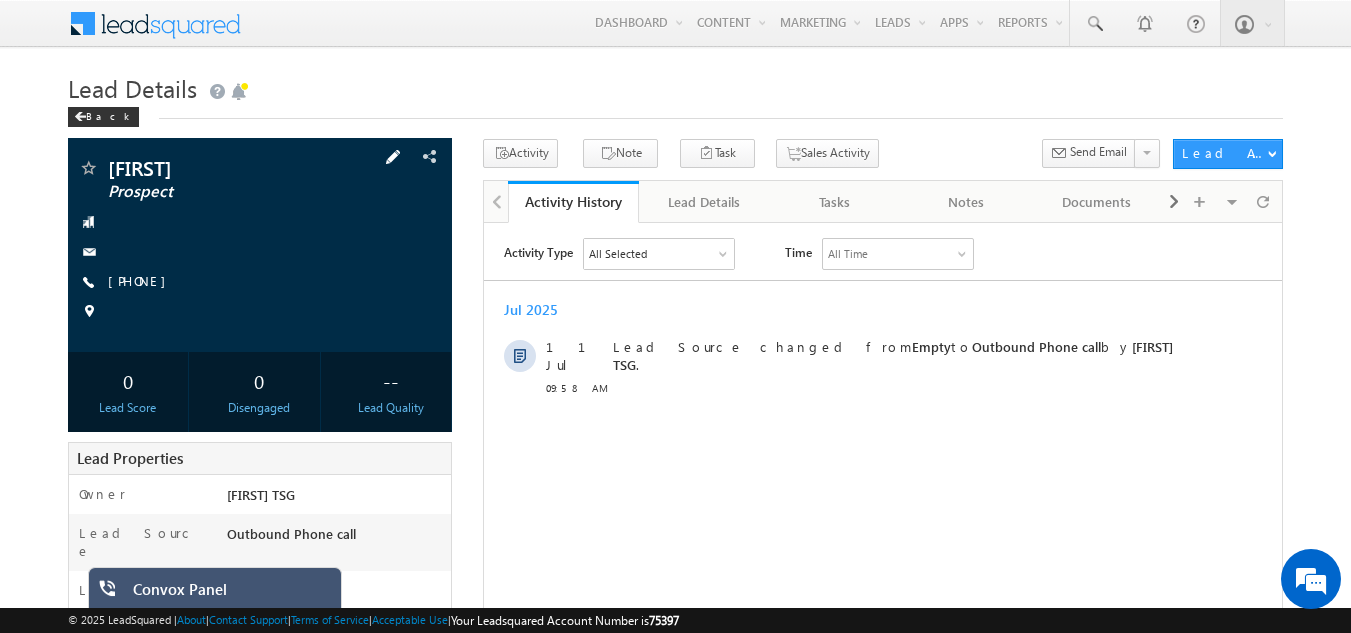 click at bounding box center (393, 157) 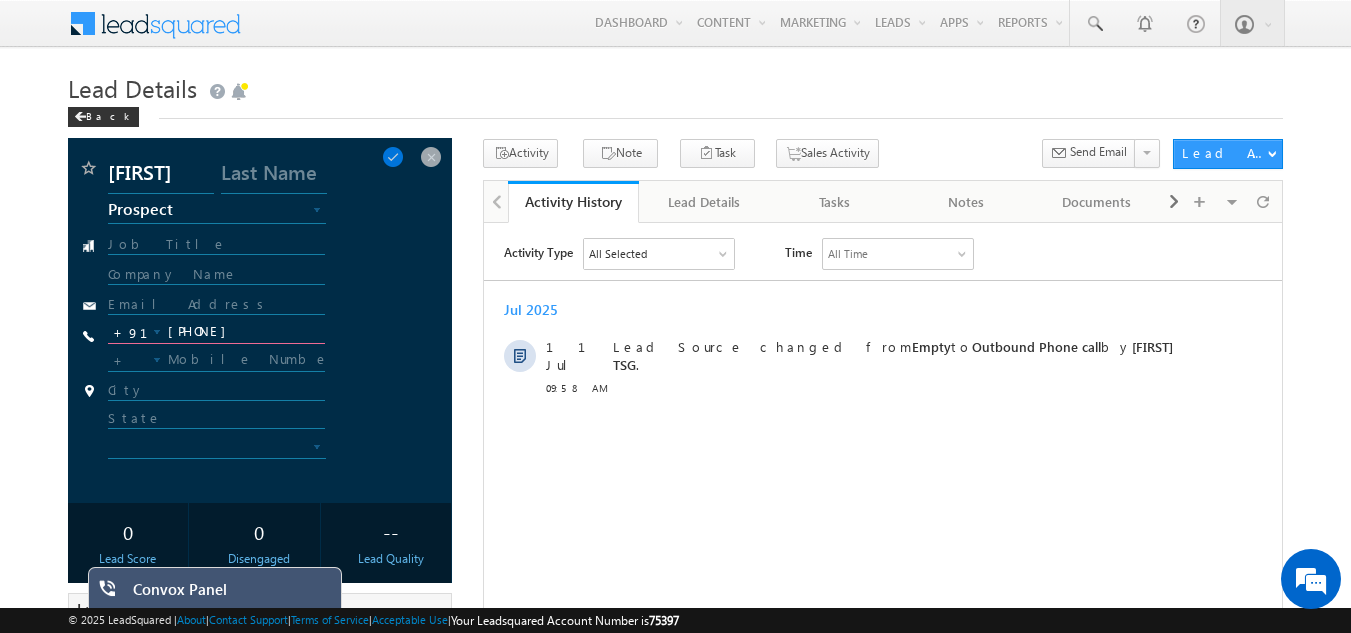 click on "9390114224" at bounding box center [217, 332] 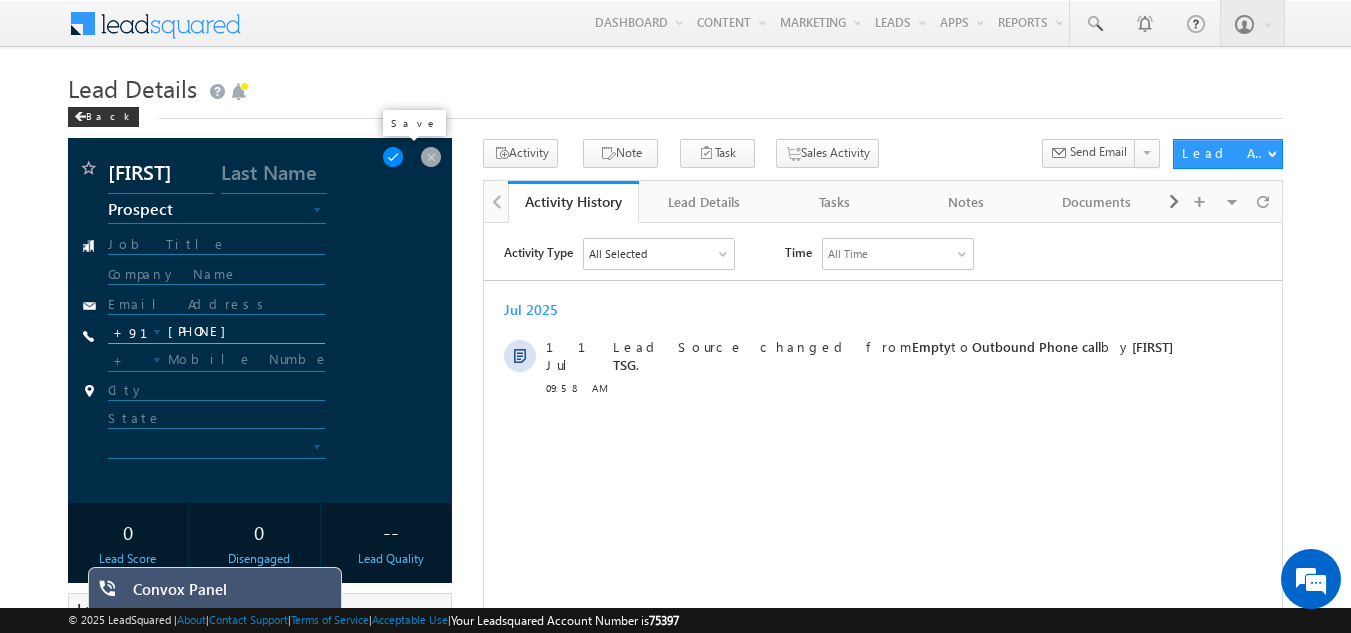 click at bounding box center [393, 157] 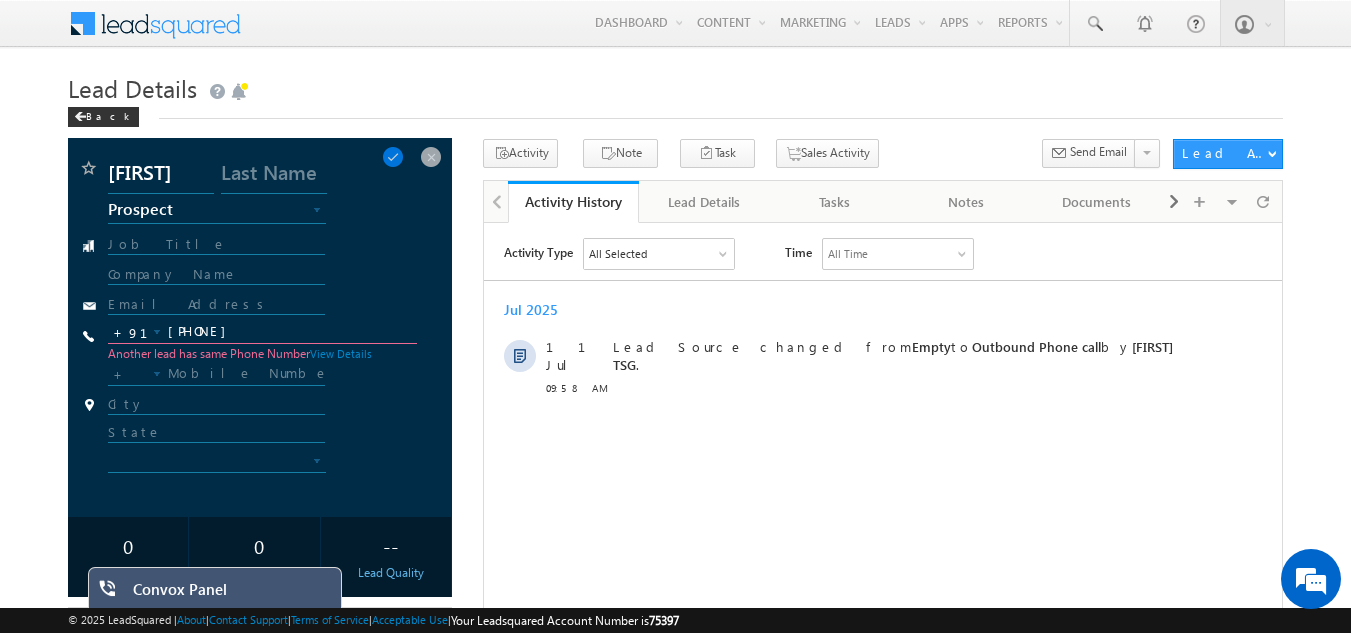 click on "9390115335" at bounding box center (263, 332) 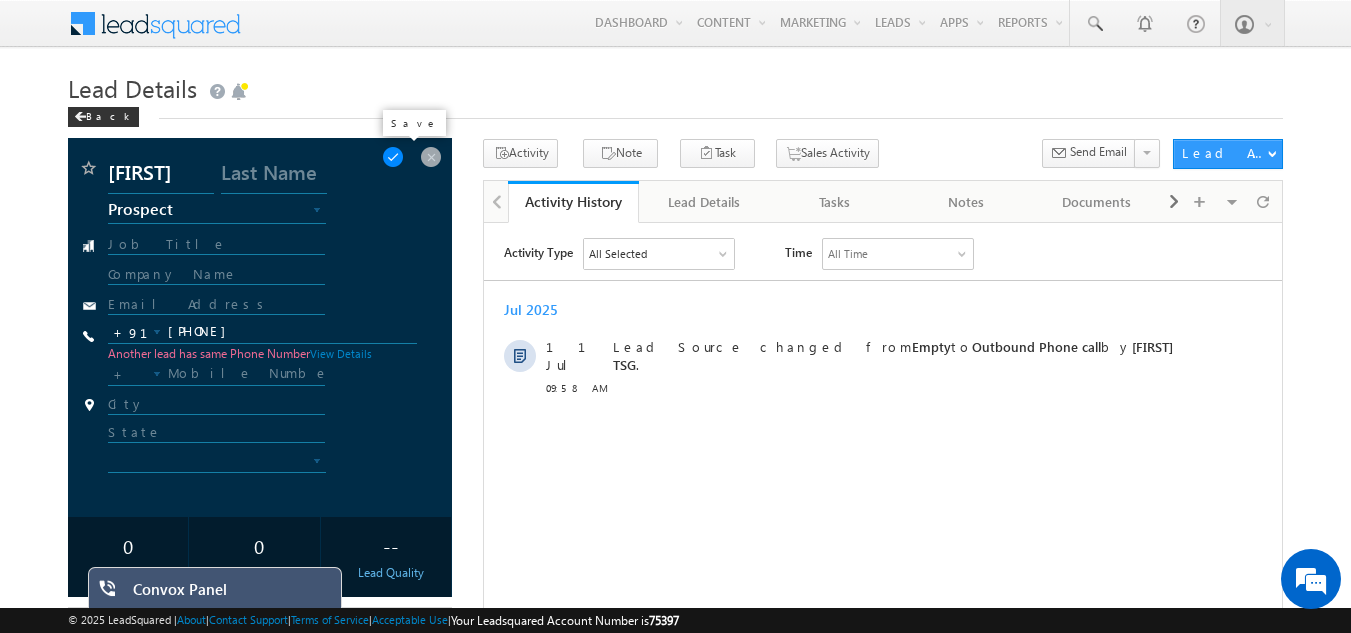click at bounding box center (393, 157) 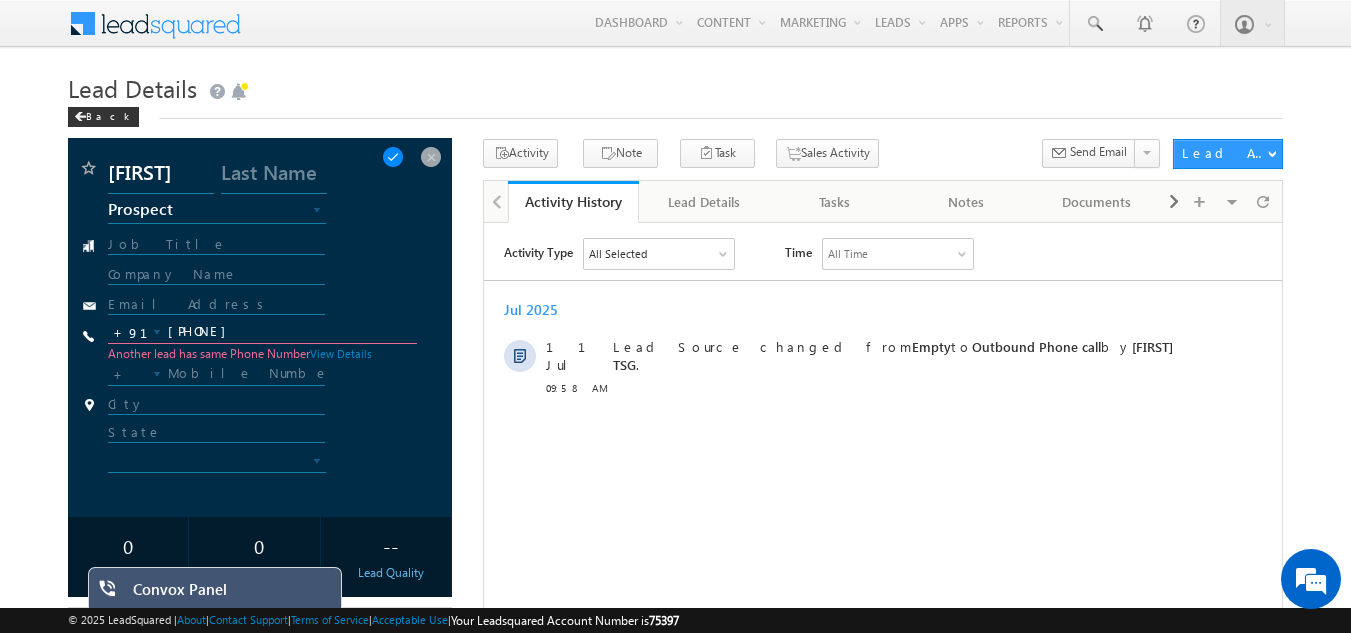 click at bounding box center [393, 157] 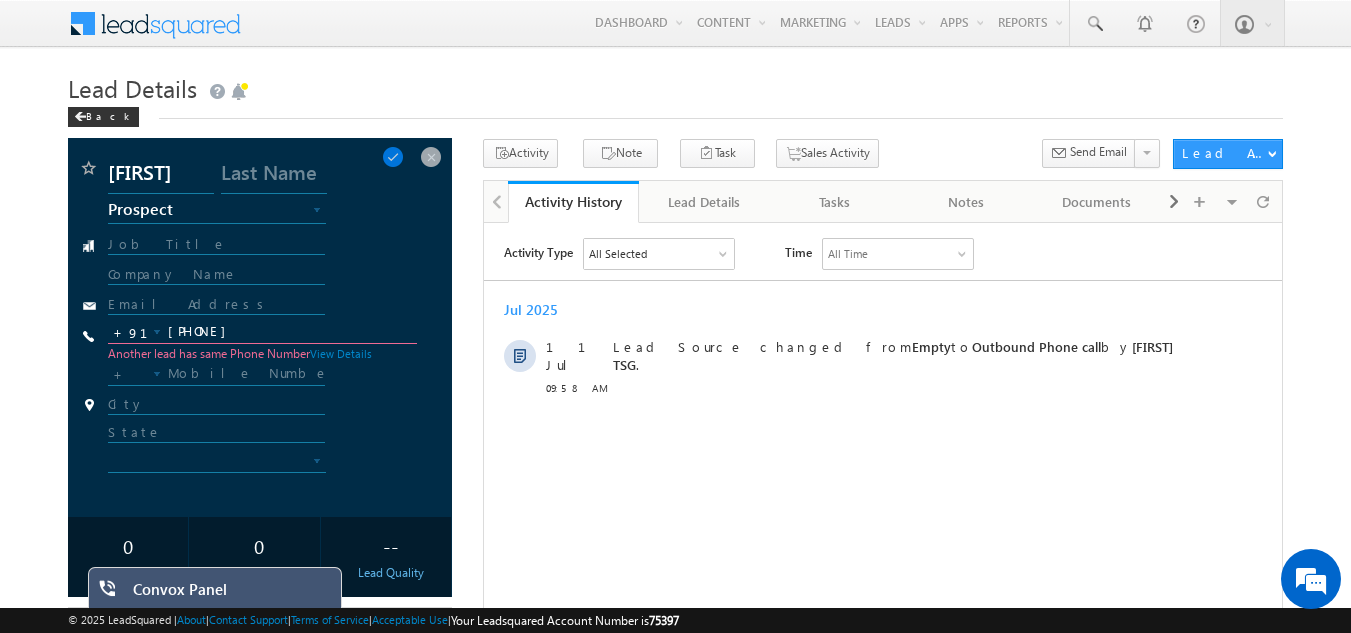 click on "9502066669" at bounding box center (263, 332) 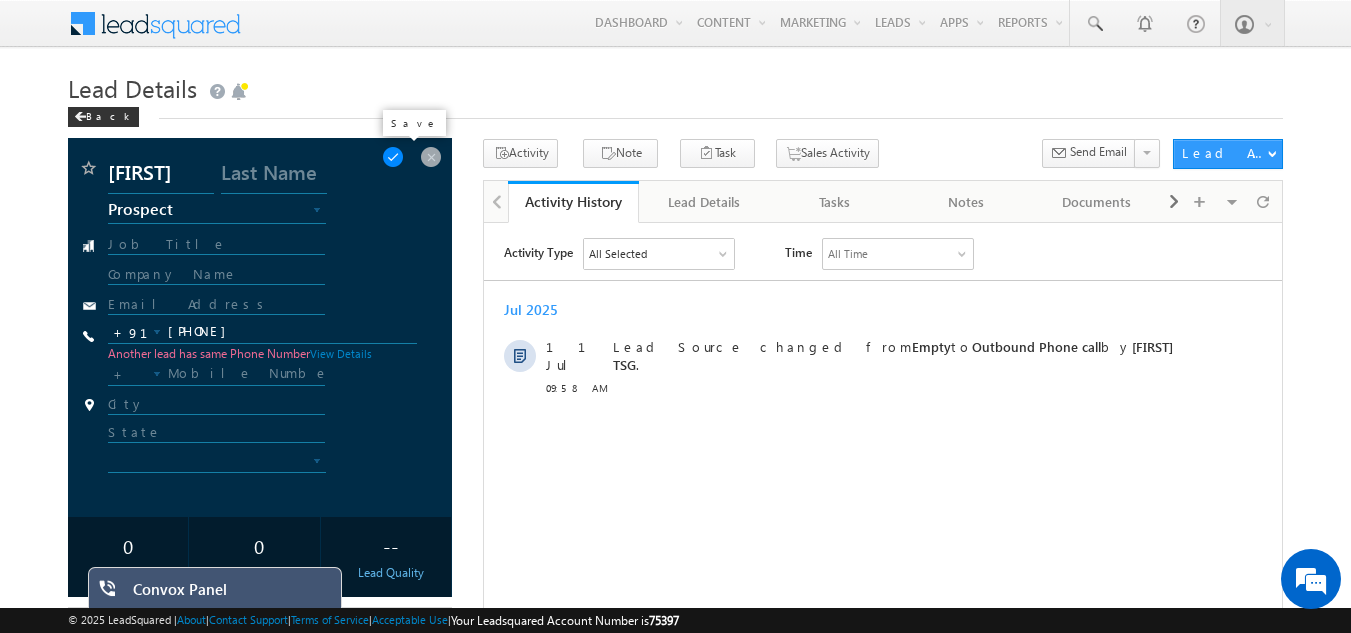 click at bounding box center (393, 157) 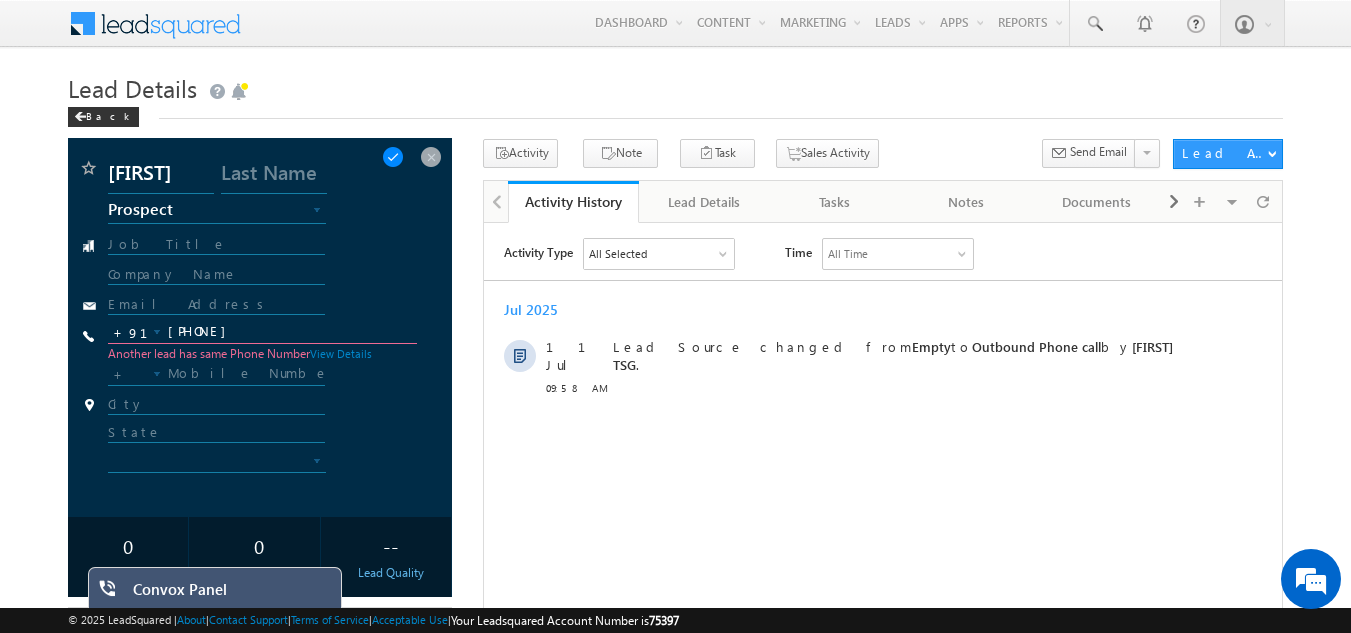 click at bounding box center [393, 157] 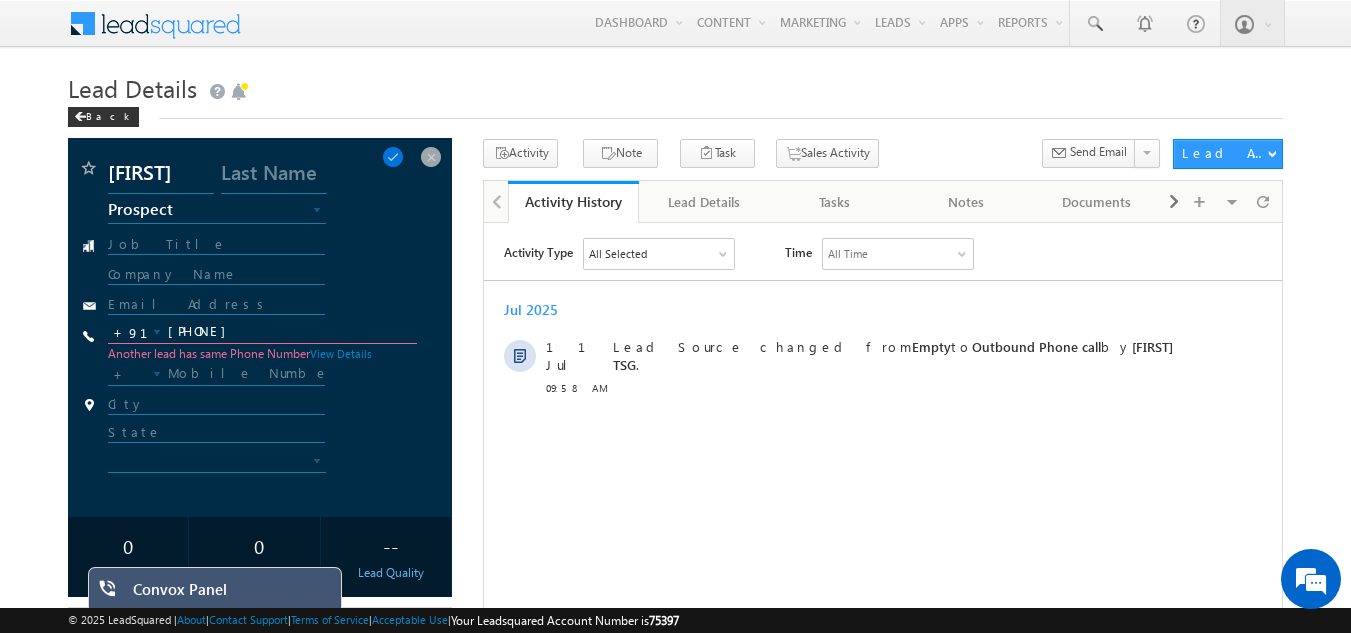 click on "9502066669" at bounding box center (263, 332) 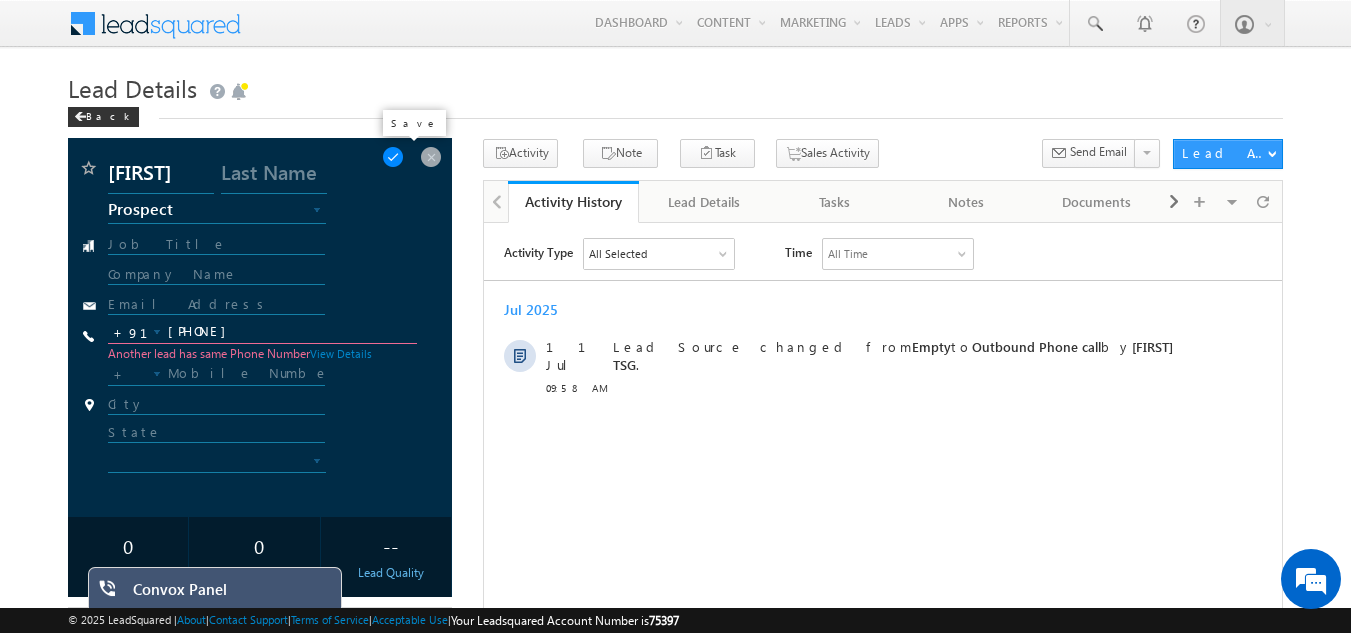 type on "9390114224" 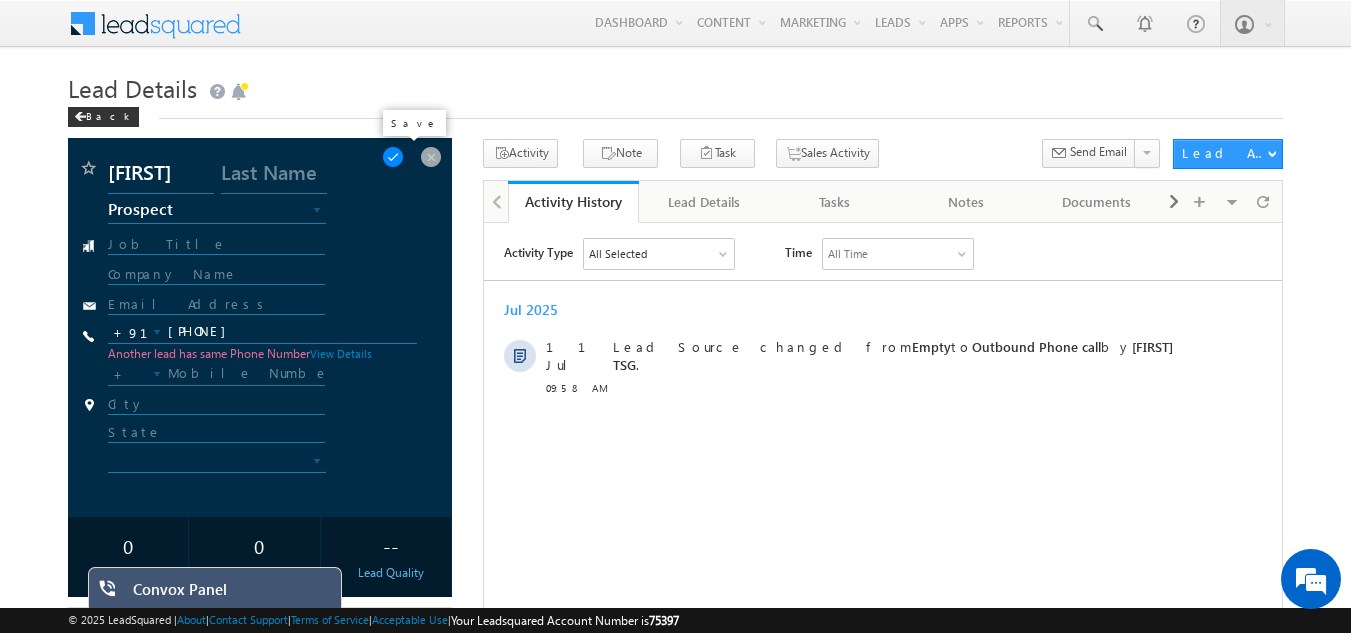 click at bounding box center [393, 157] 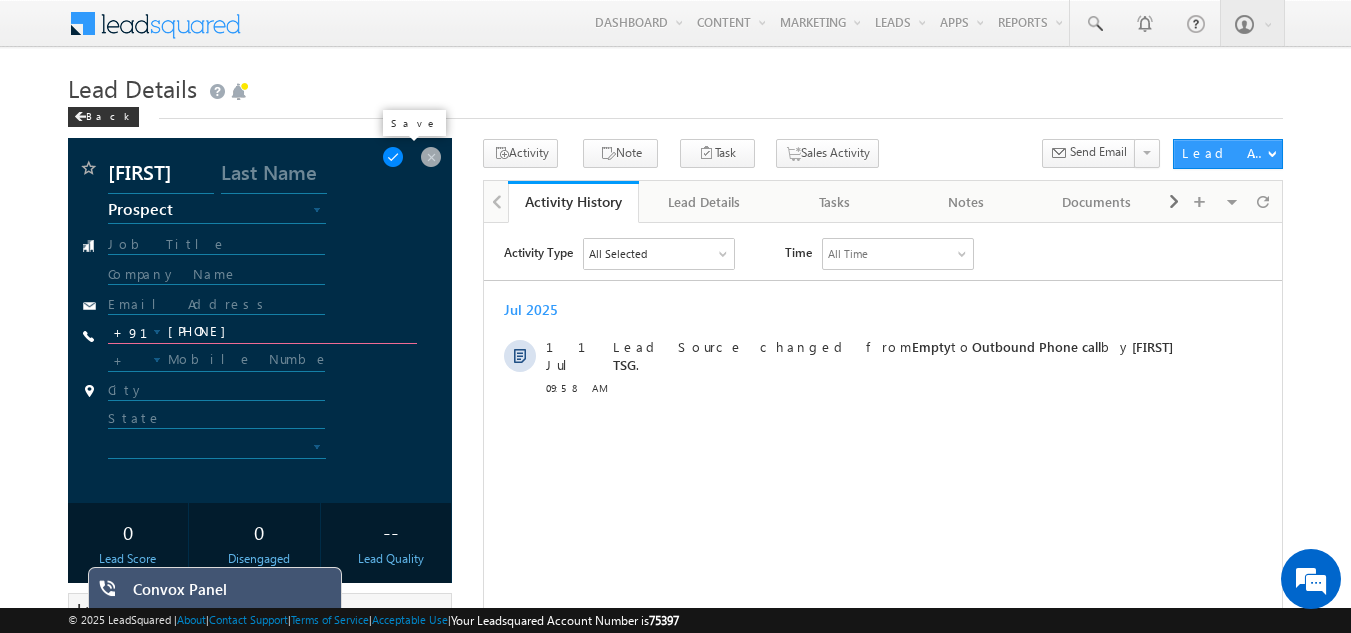 click at bounding box center [393, 157] 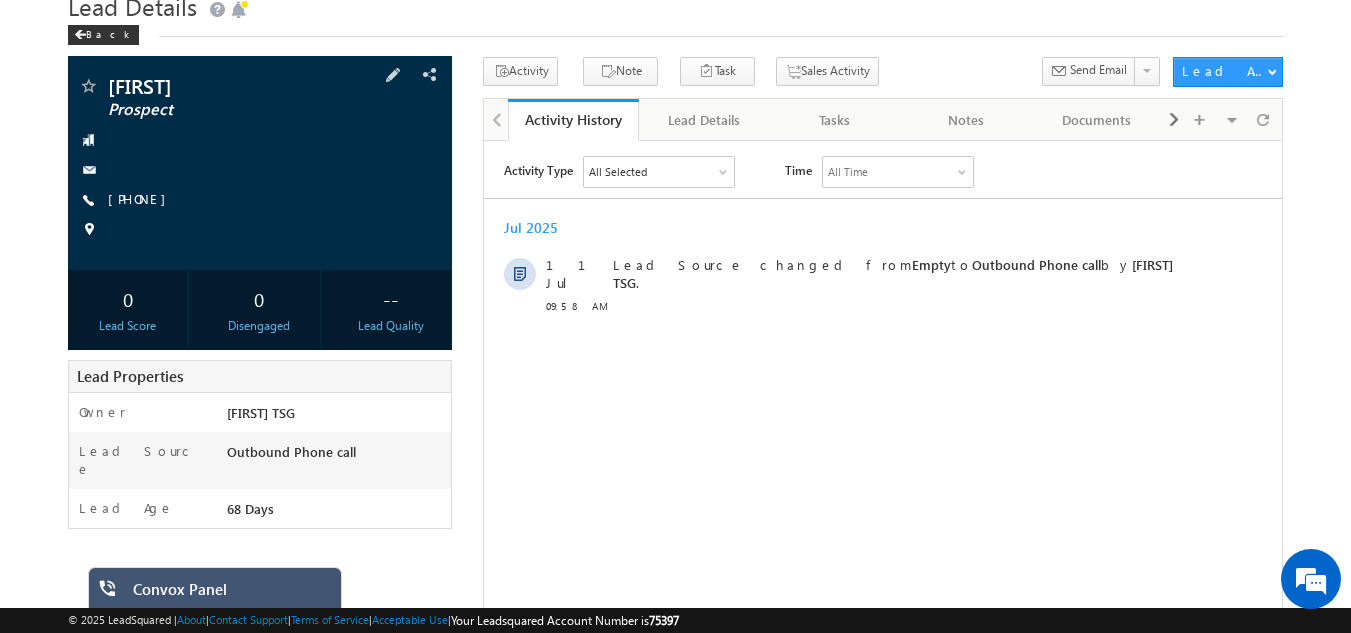 scroll, scrollTop: 0, scrollLeft: 0, axis: both 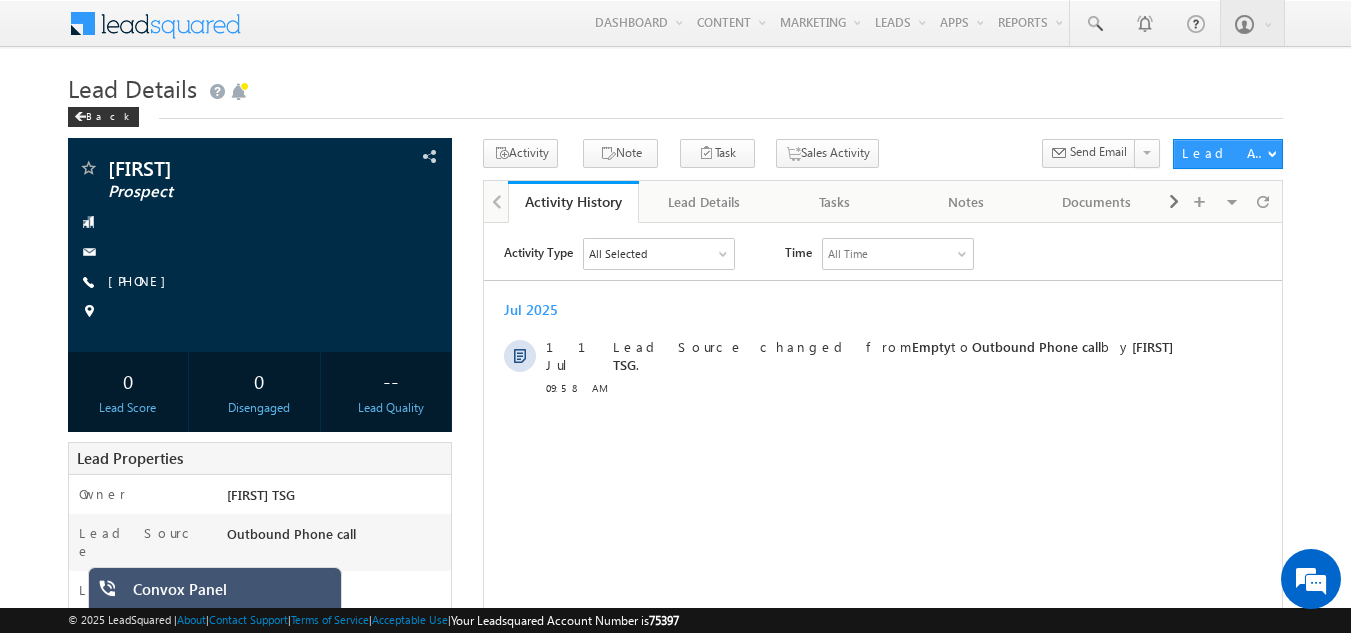 click on "Convox Panel" at bounding box center (230, 594) 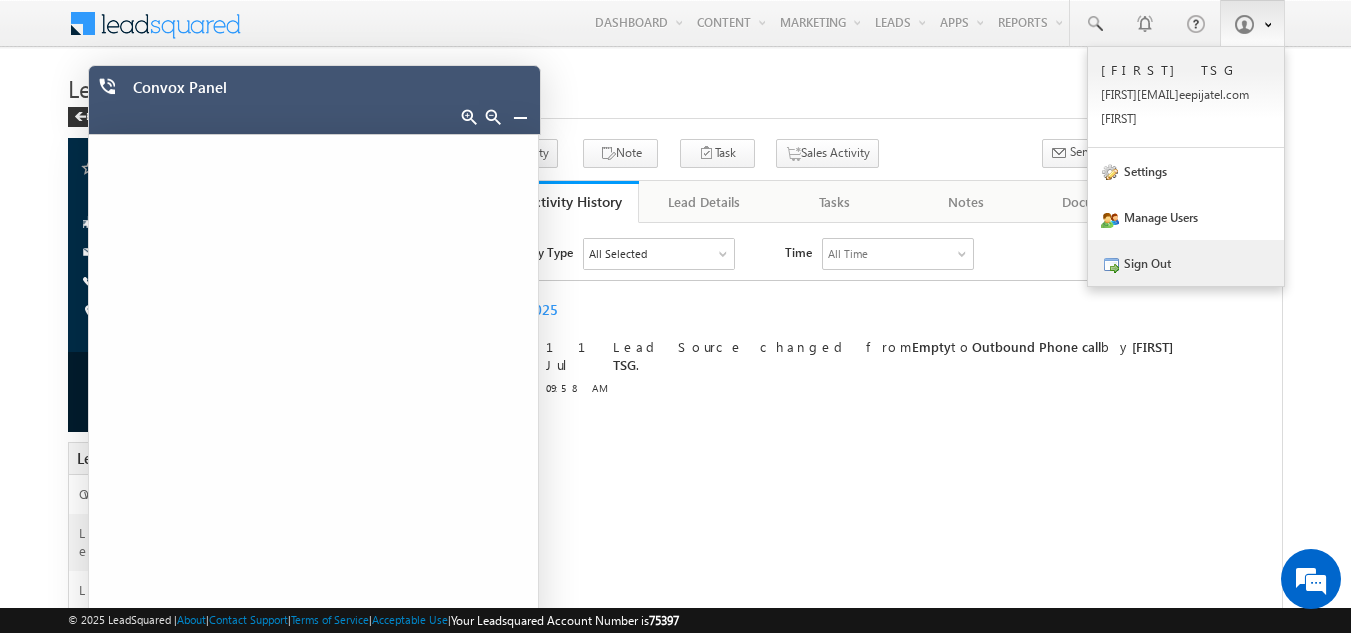 click on "Sign Out" at bounding box center [1186, 263] 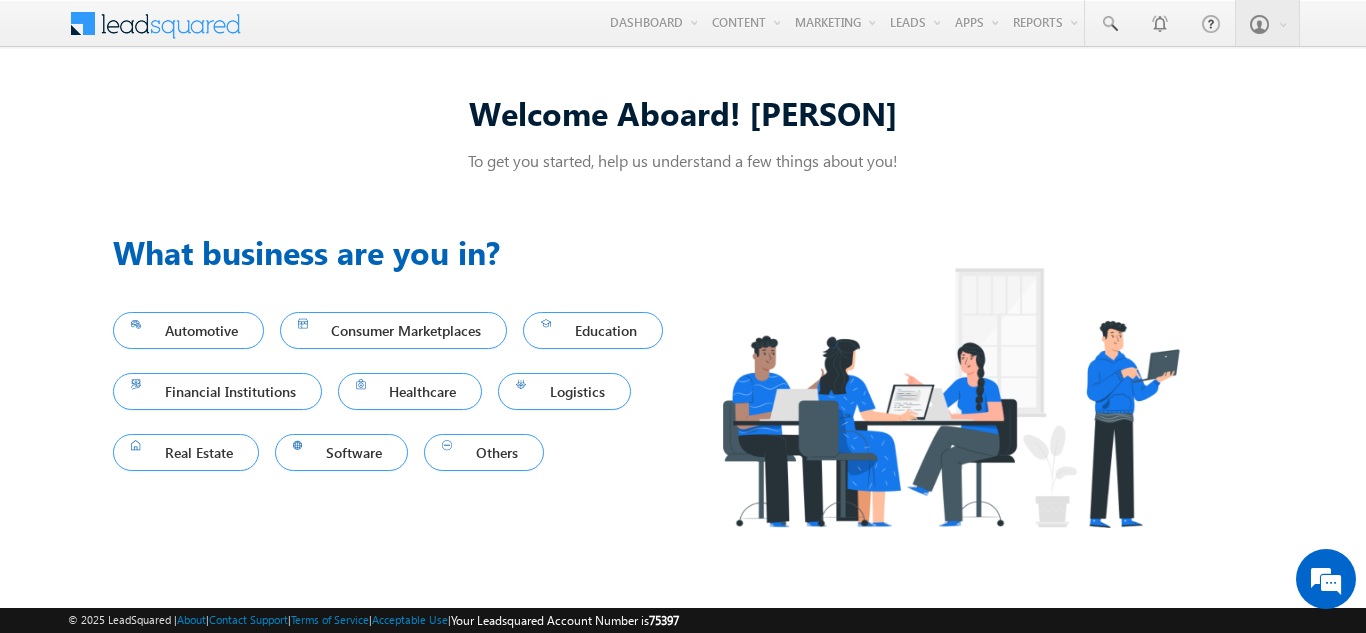 scroll, scrollTop: 0, scrollLeft: 0, axis: both 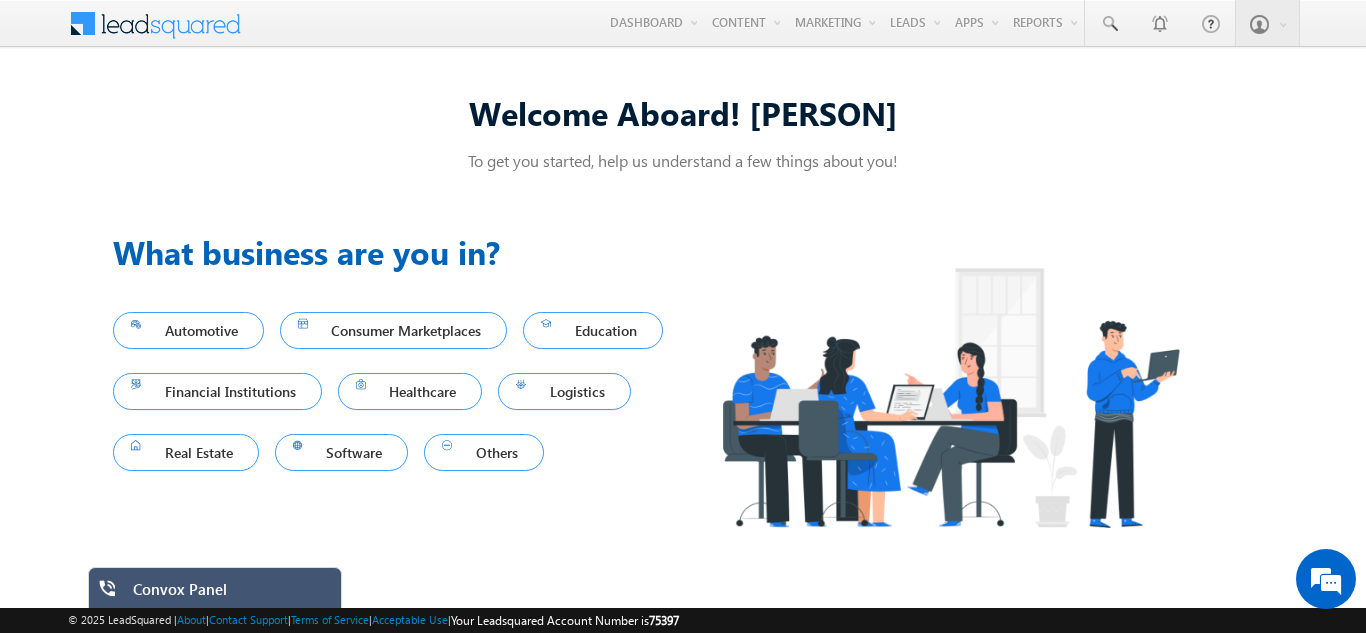 click on "Convox Panel" at bounding box center (230, 594) 